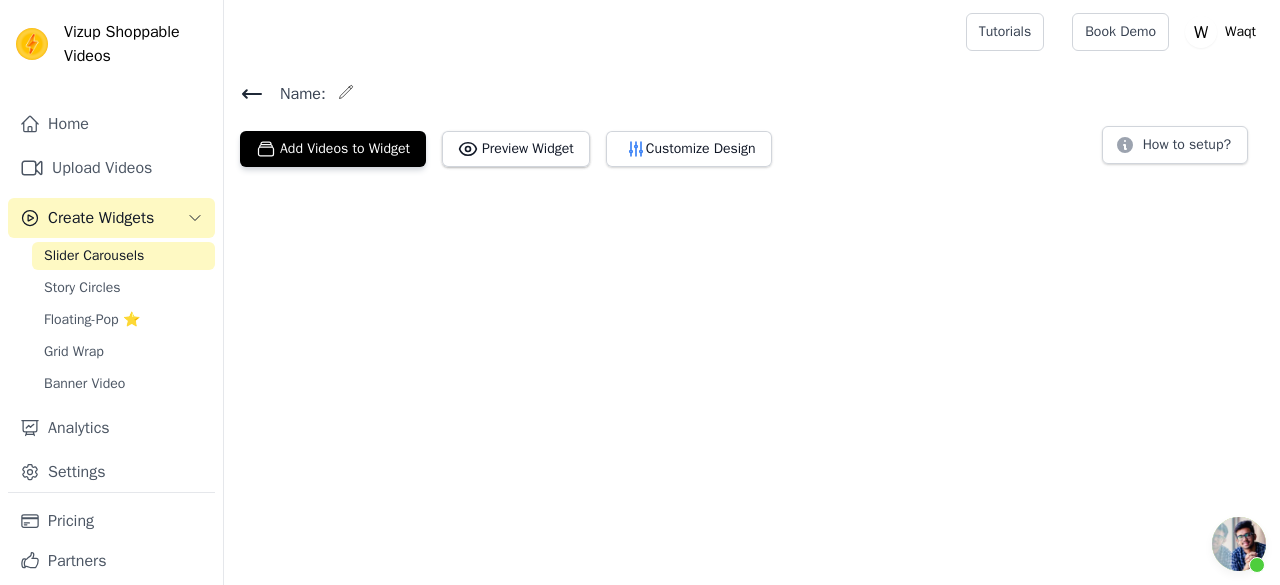 scroll, scrollTop: 0, scrollLeft: 0, axis: both 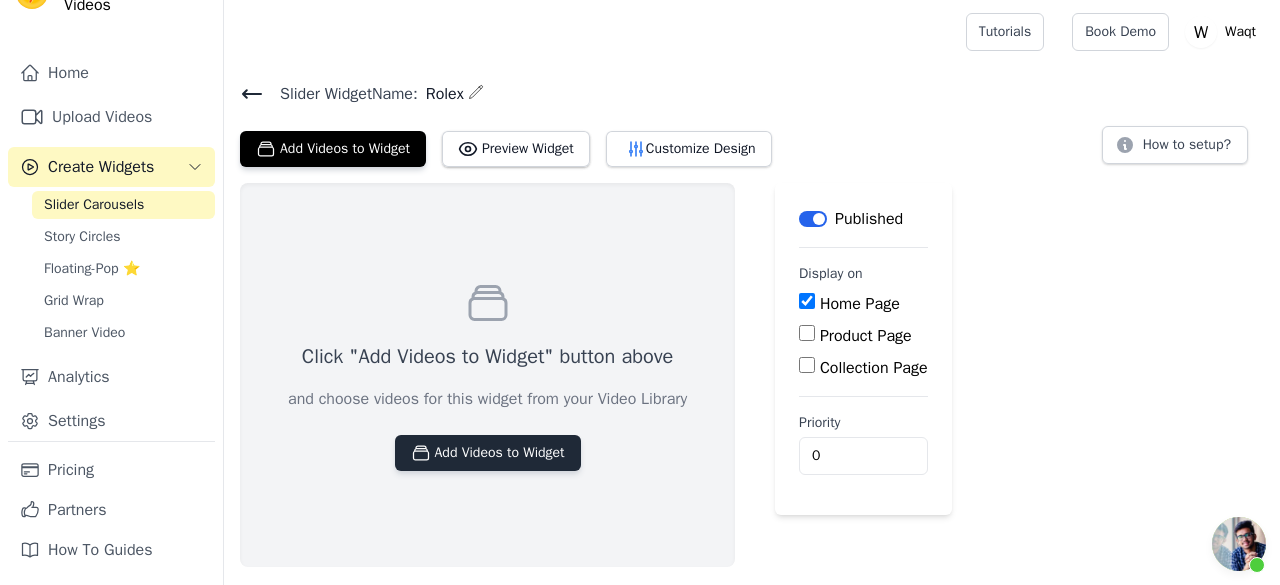 click on "Add Videos to Widget" at bounding box center (488, 453) 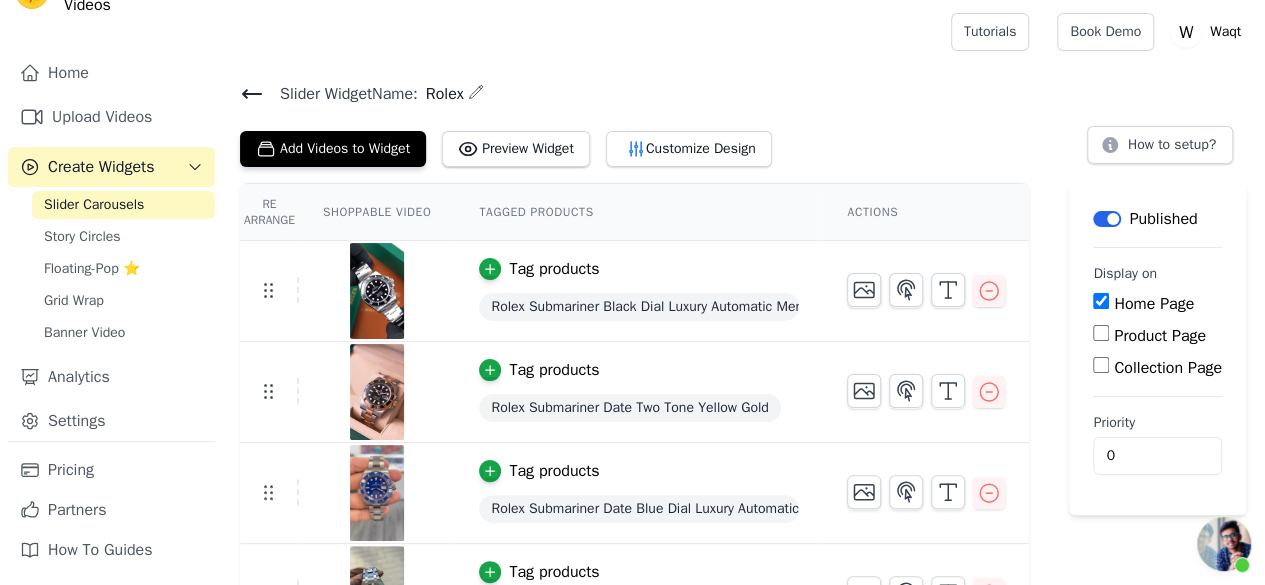 scroll, scrollTop: 56, scrollLeft: 0, axis: vertical 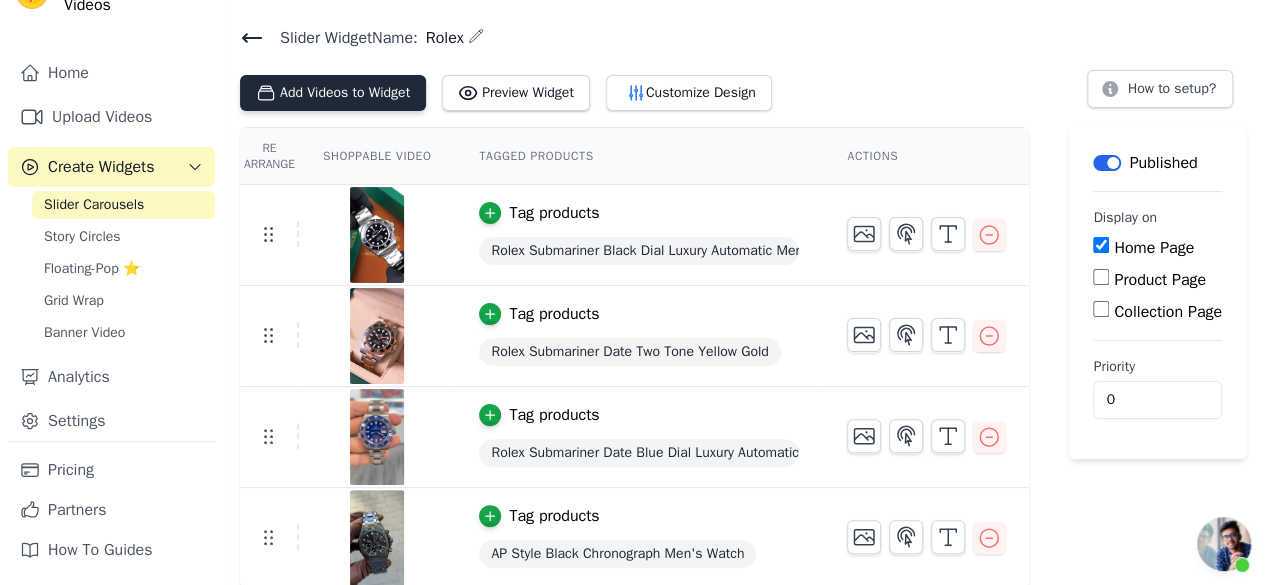 click on "Add Videos to Widget" 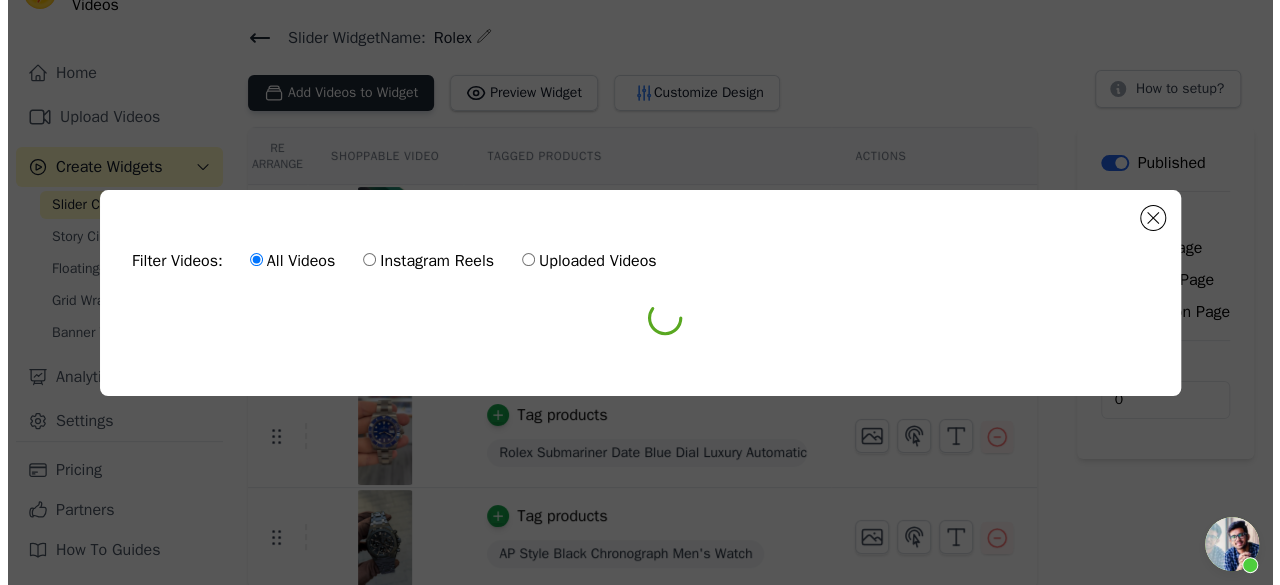 scroll, scrollTop: 0, scrollLeft: 0, axis: both 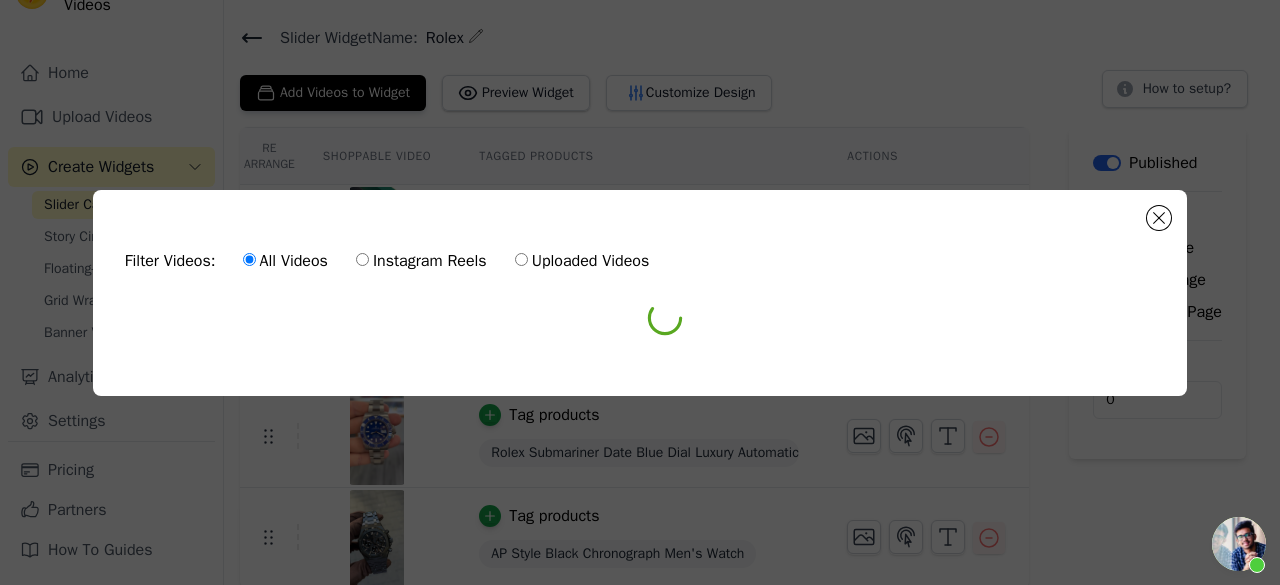 click on "Uploaded Videos" 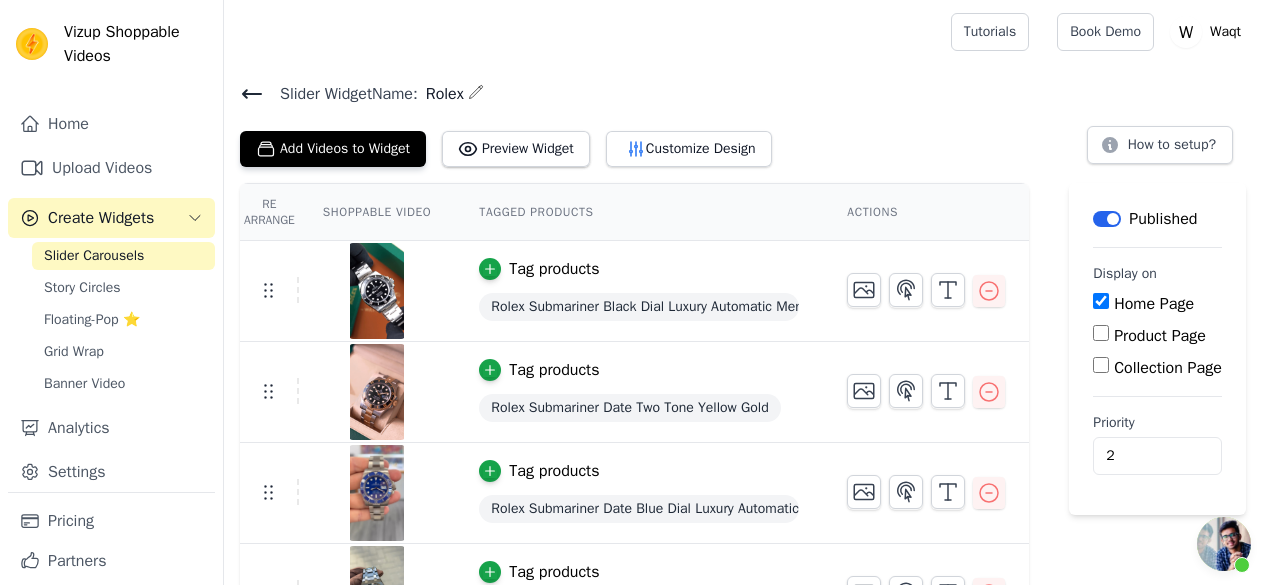 scroll, scrollTop: 0, scrollLeft: 0, axis: both 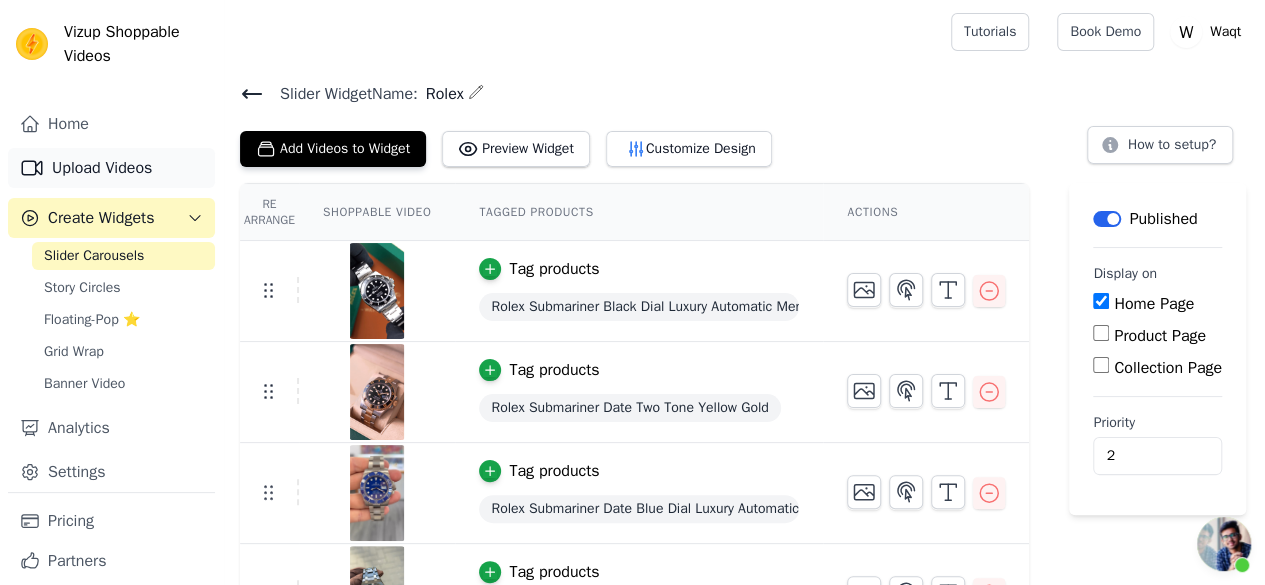 click on "Upload Videos" at bounding box center [111, 168] 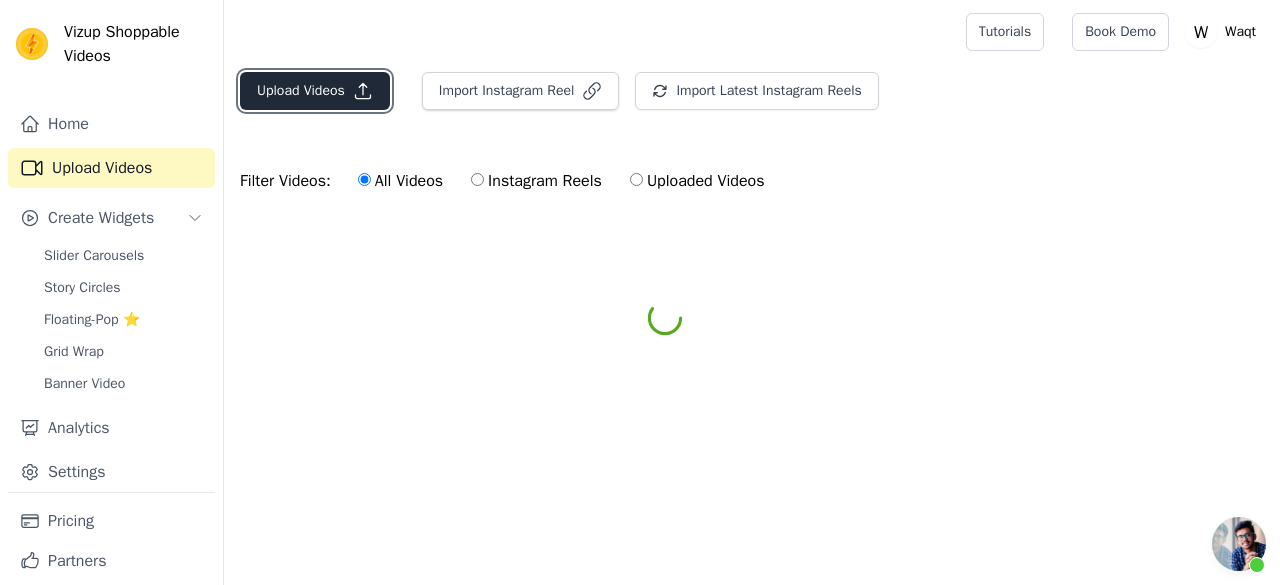 click on "Upload Videos" at bounding box center (315, 91) 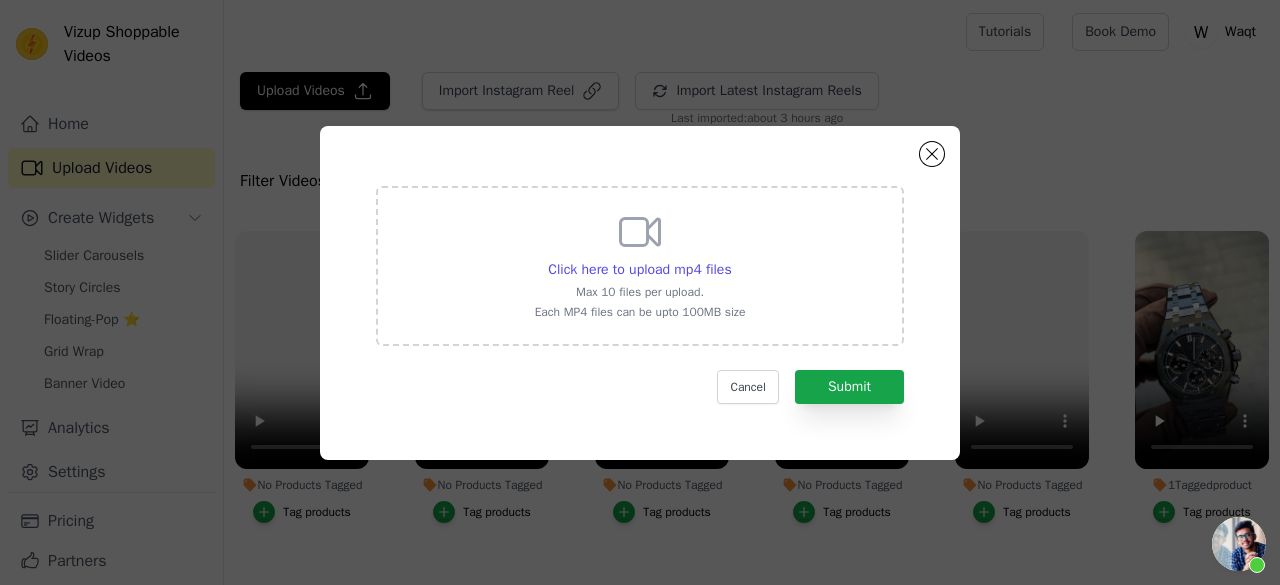 click on "Max 10 files per upload." at bounding box center [640, 292] 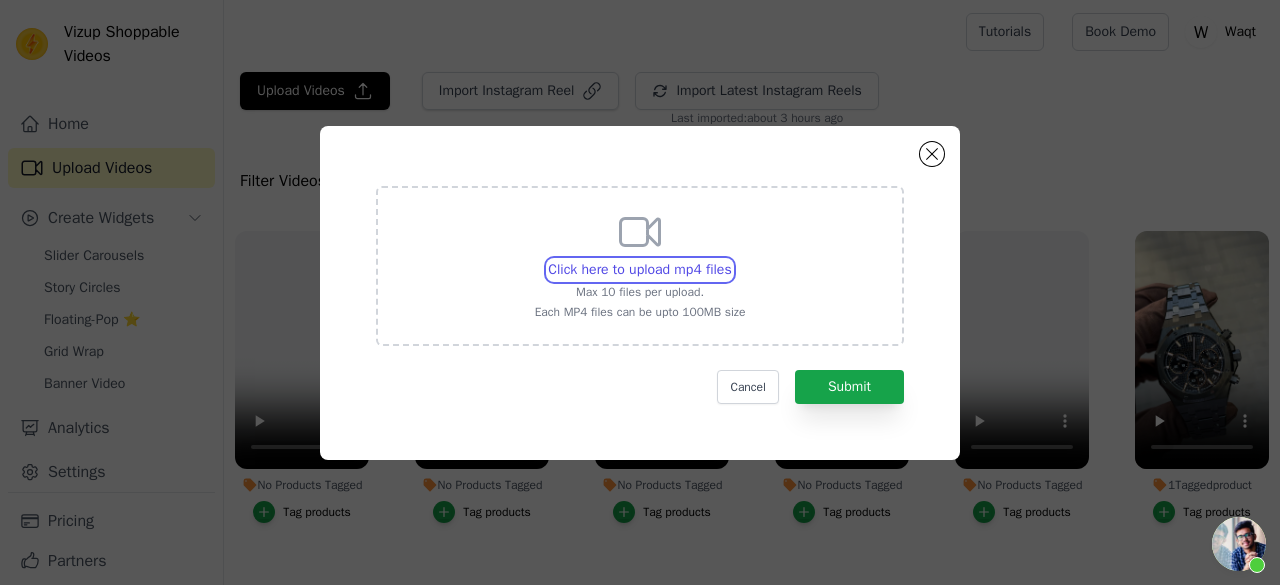 click on "Click here to upload mp4 files     Max 10 files per upload.   Each MP4 files can be upto 100MB size" at bounding box center (731, 259) 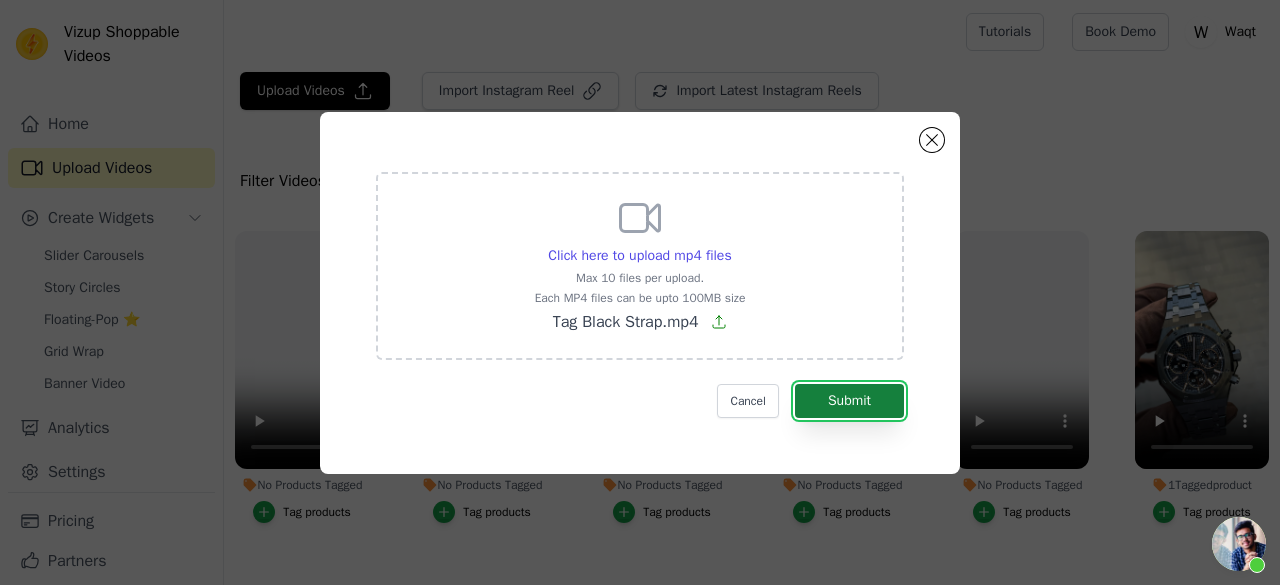 click on "Submit" at bounding box center (849, 401) 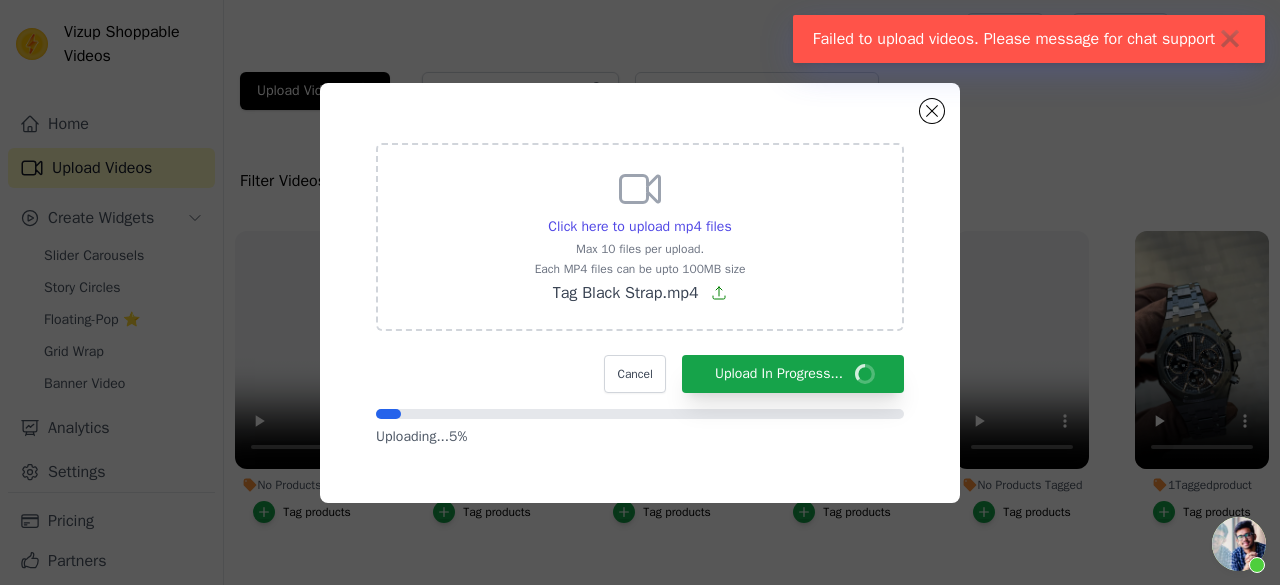 click on "✖" at bounding box center (1230, 39) 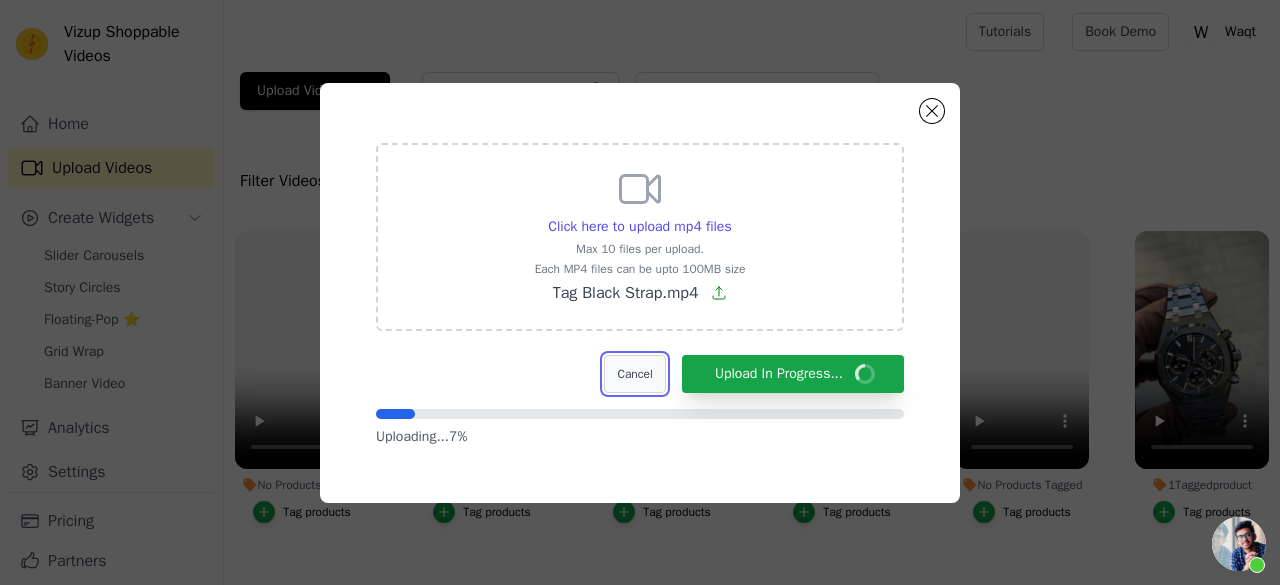 click on "Cancel" at bounding box center (634, 374) 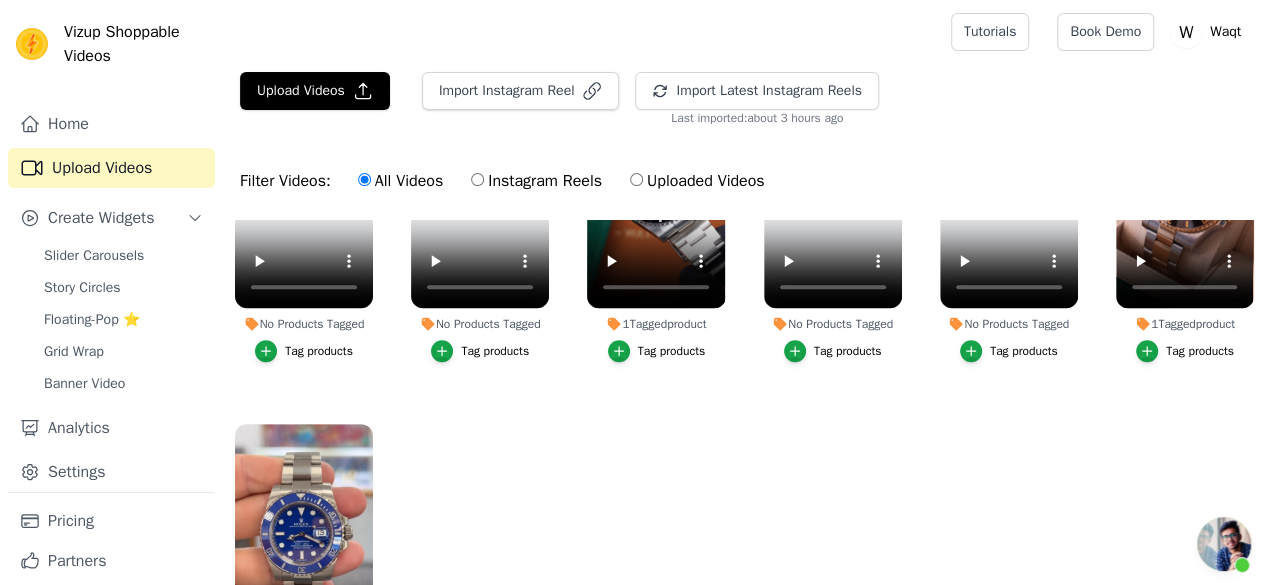 scroll, scrollTop: 0, scrollLeft: 0, axis: both 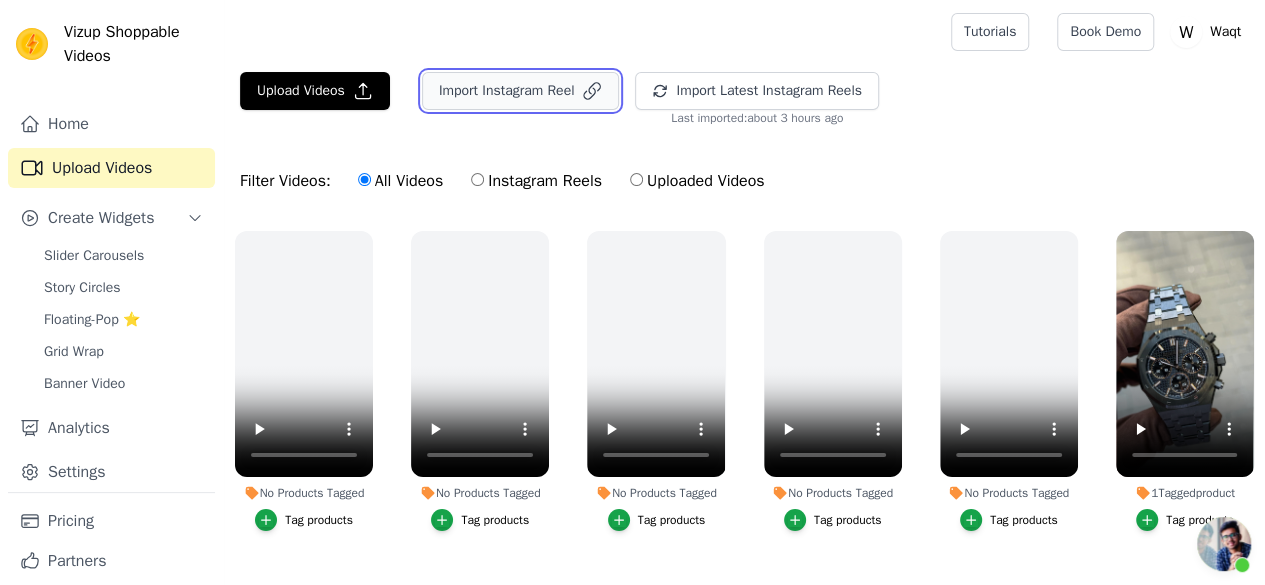 click on "Import Instagram Reel" at bounding box center [521, 91] 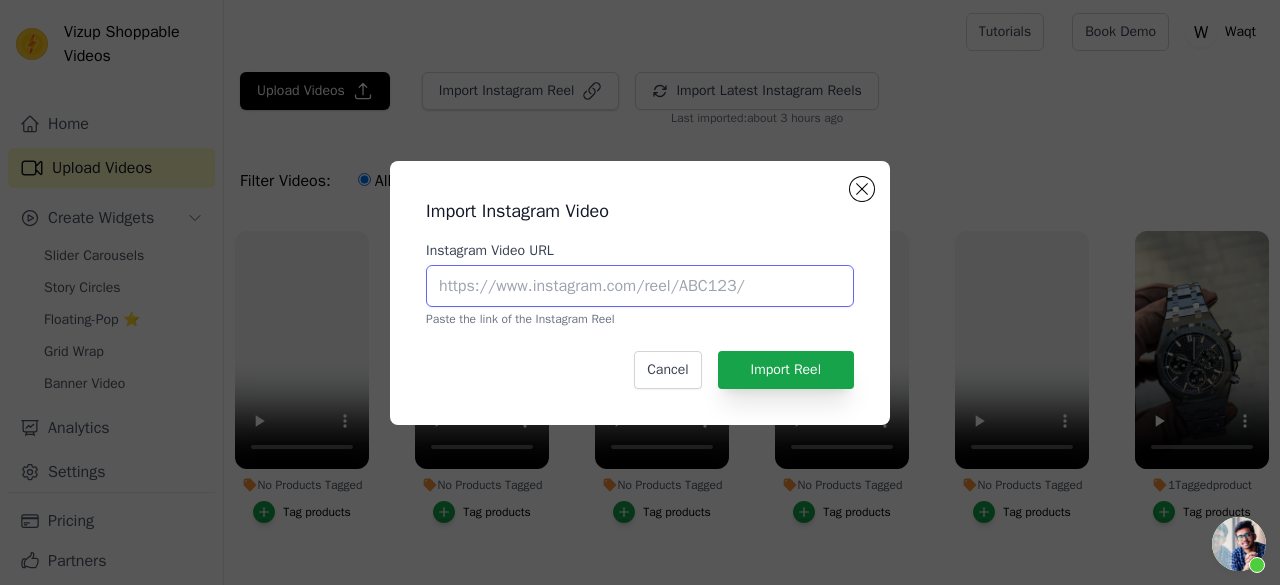 click on "Instagram Video URL" at bounding box center (640, 286) 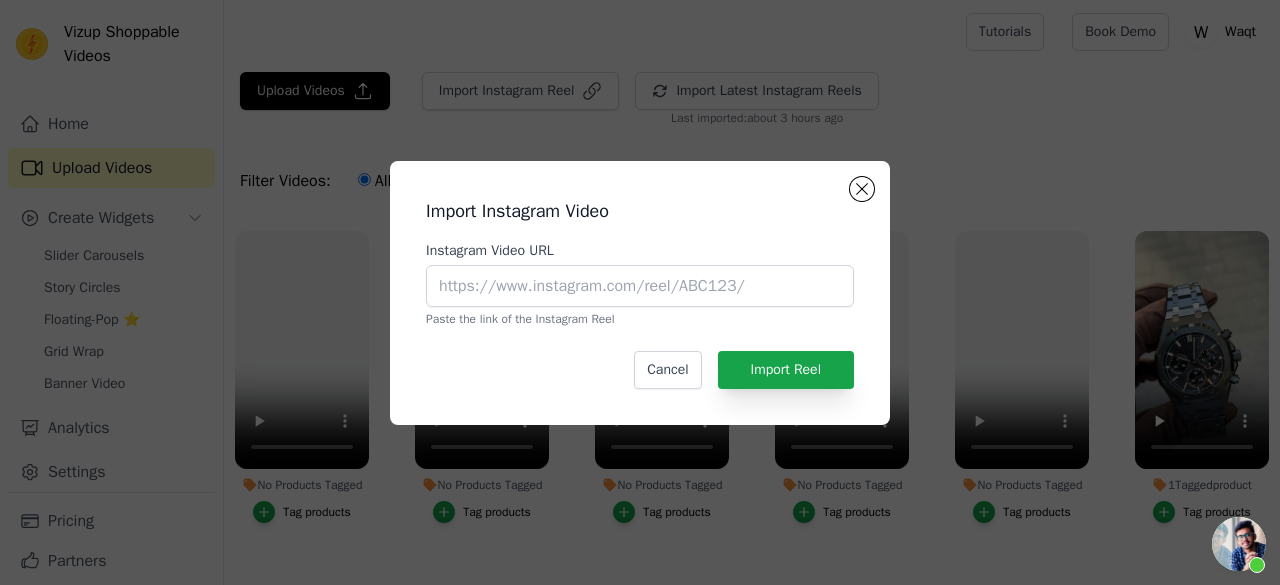 click on "Import Instagram Video   Instagram Video URL       Paste the link of the Instagram Reel   Cancel   Import Reel" at bounding box center (640, 293) 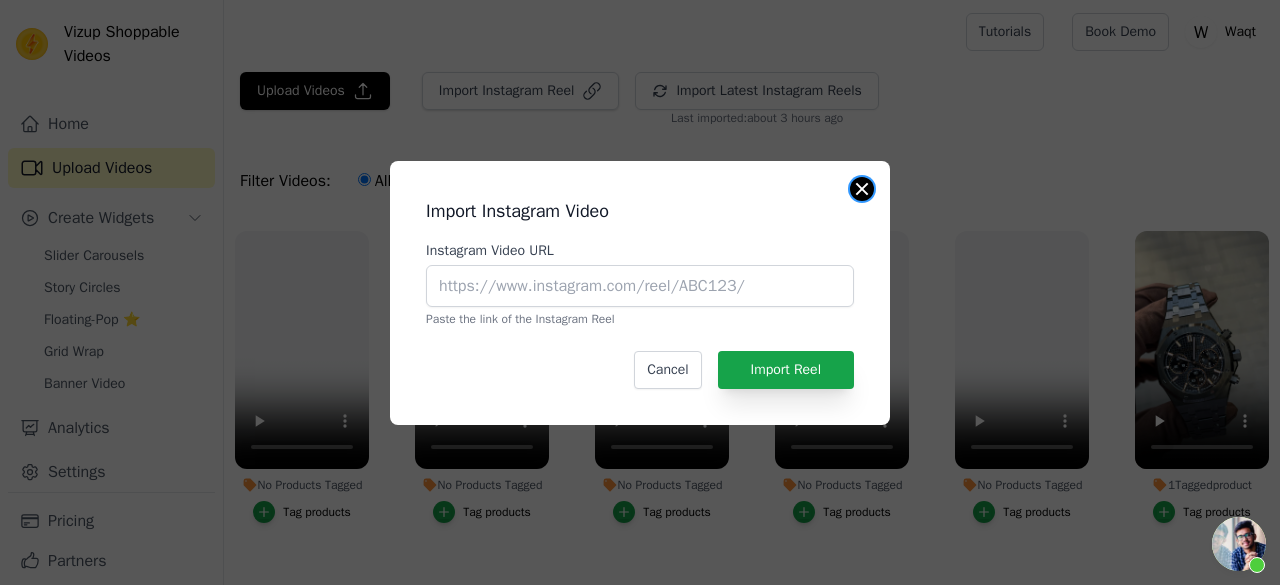 click at bounding box center [862, 189] 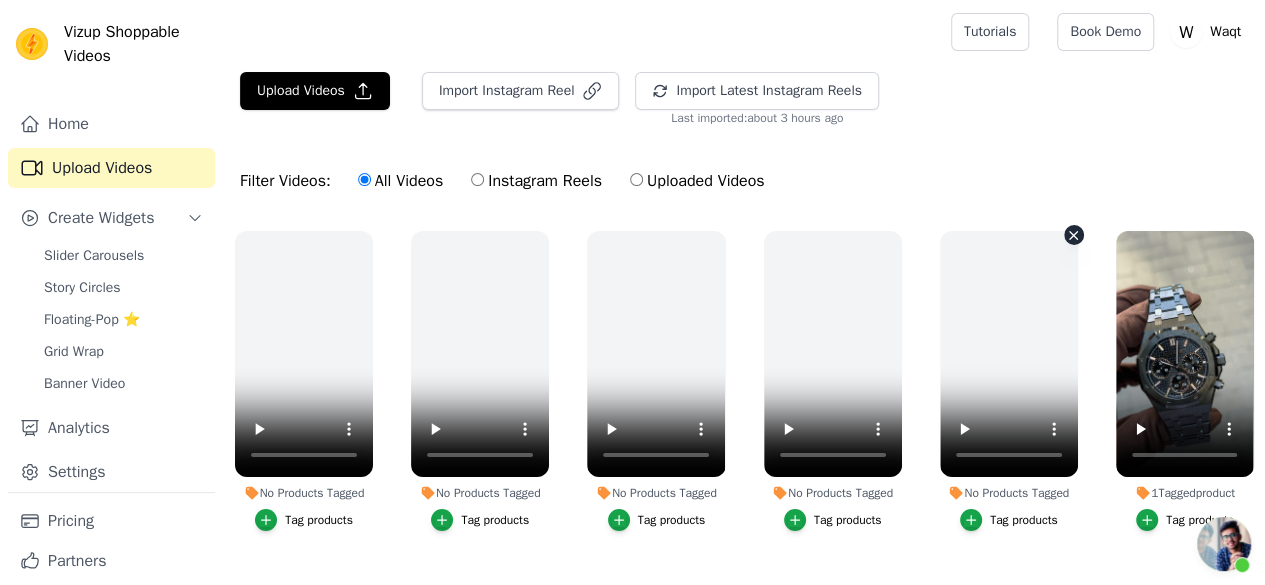 drag, startPoint x: 859, startPoint y: 186, endPoint x: 1279, endPoint y: 399, distance: 470.92355 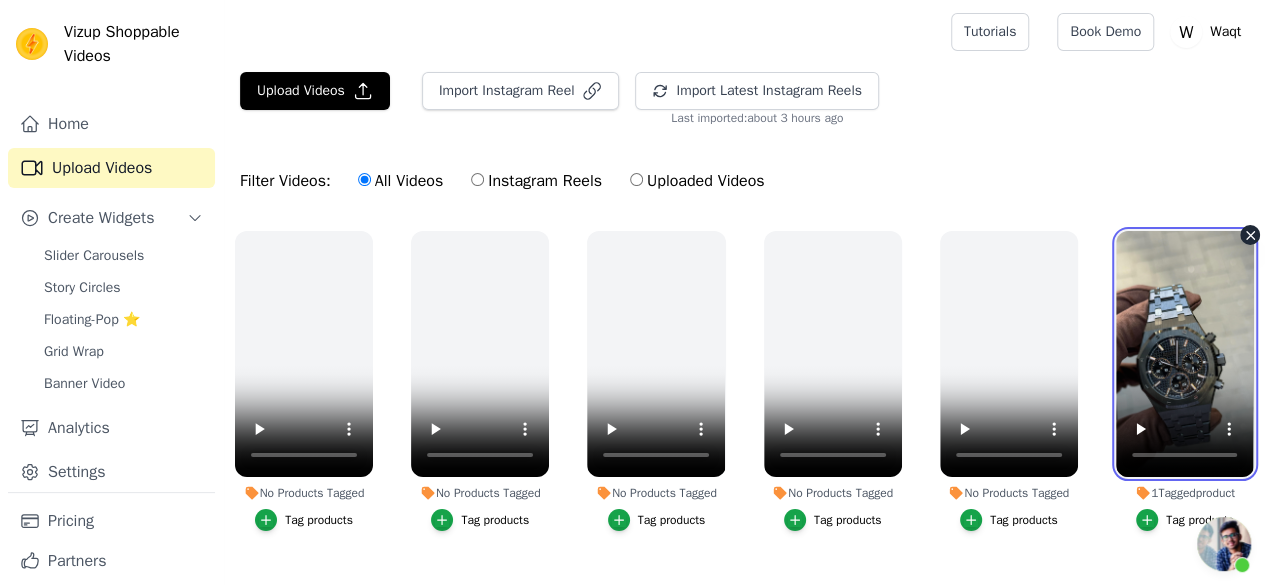 click at bounding box center [1185, 354] 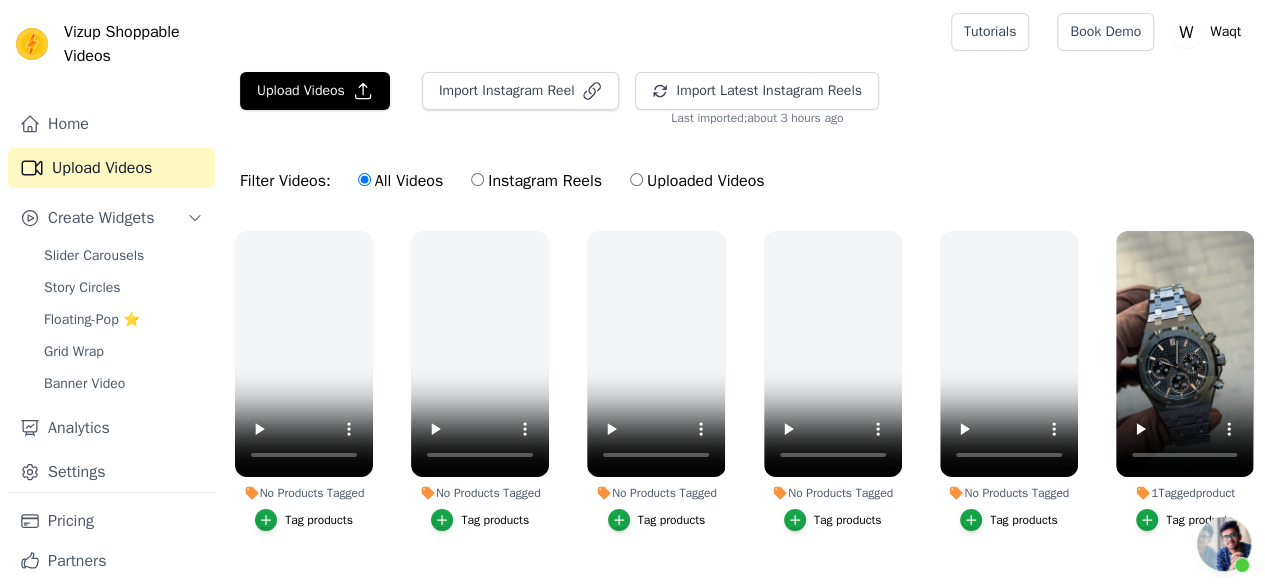 click on "Filter Videos:
All Videos
Instagram Reels
Uploaded Videos" at bounding box center [744, 181] 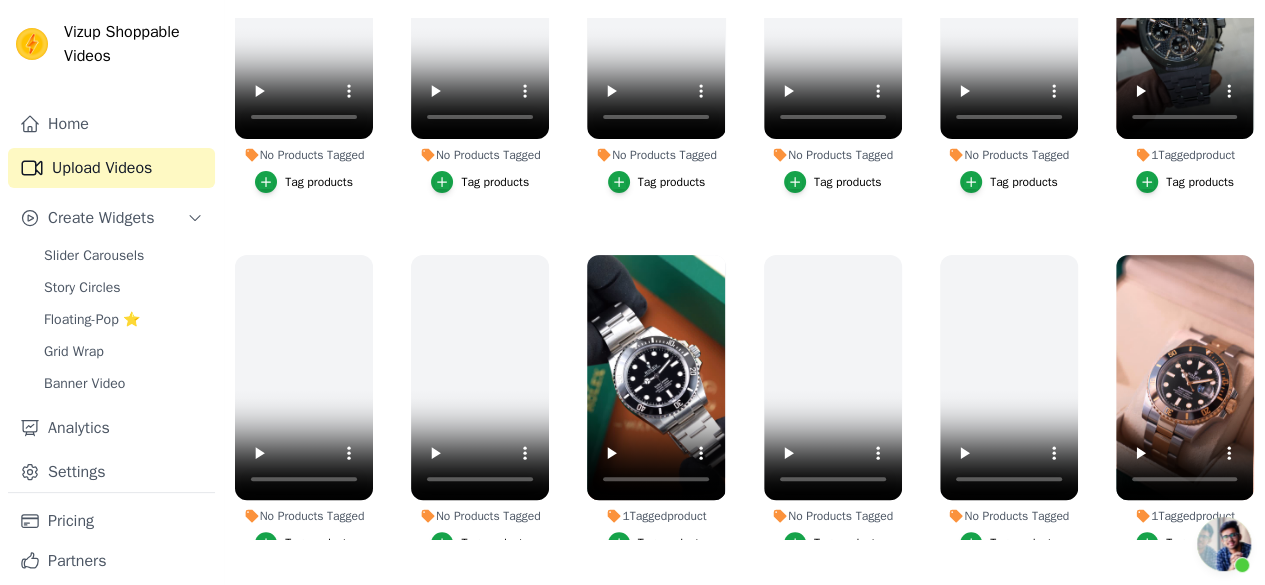 scroll, scrollTop: 0, scrollLeft: 0, axis: both 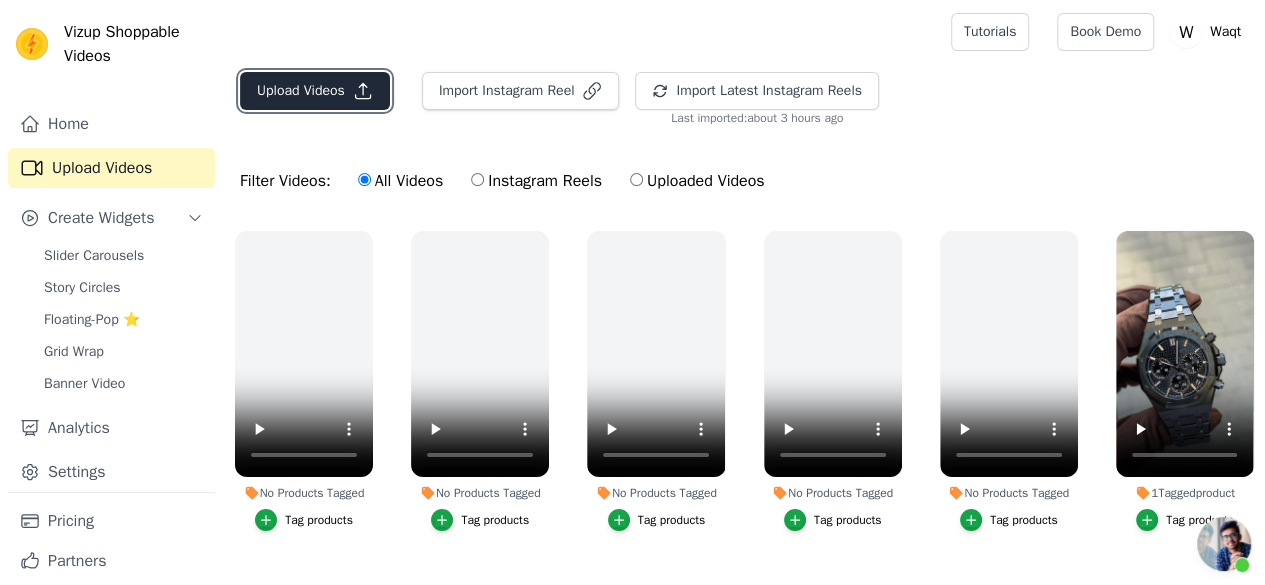 click 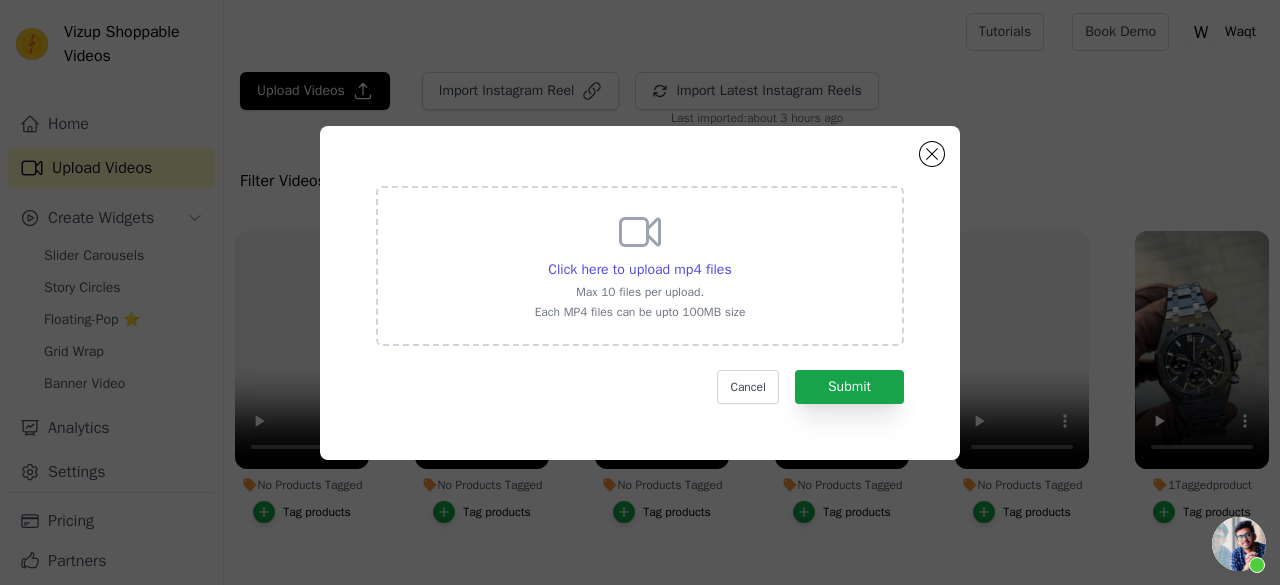 click on "Click here to upload mp4 files     Max 10 files per upload.   Each MP4 files can be upto 100MB size" at bounding box center (640, 264) 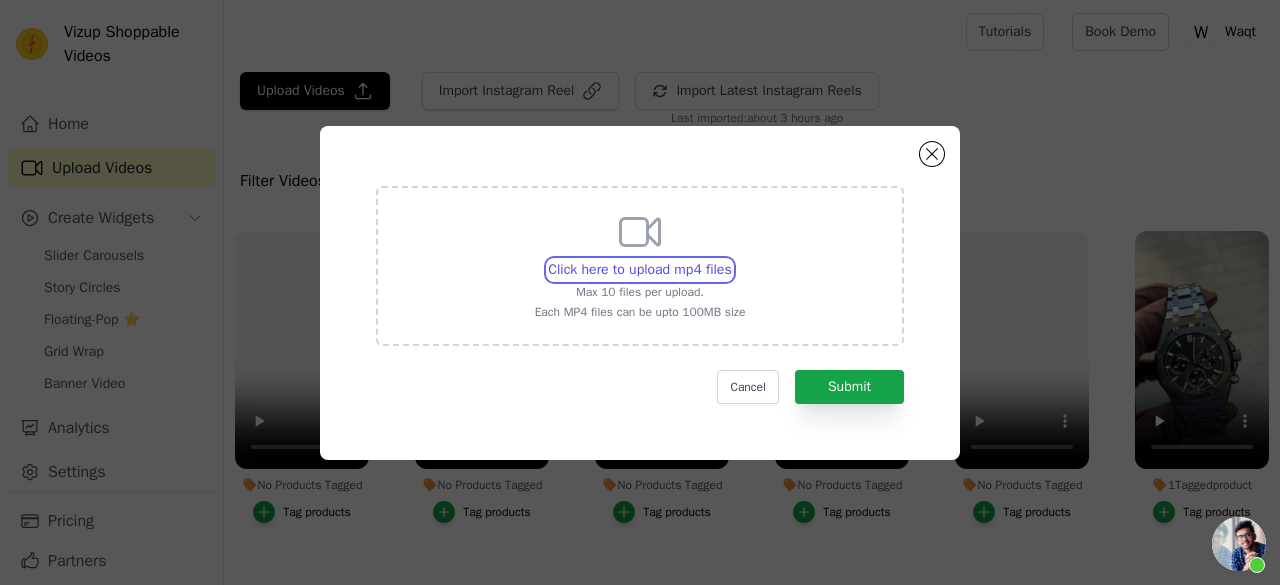click on "Click here to upload mp4 files     Max 10 files per upload.   Each MP4 files can be upto 100MB size" at bounding box center [731, 259] 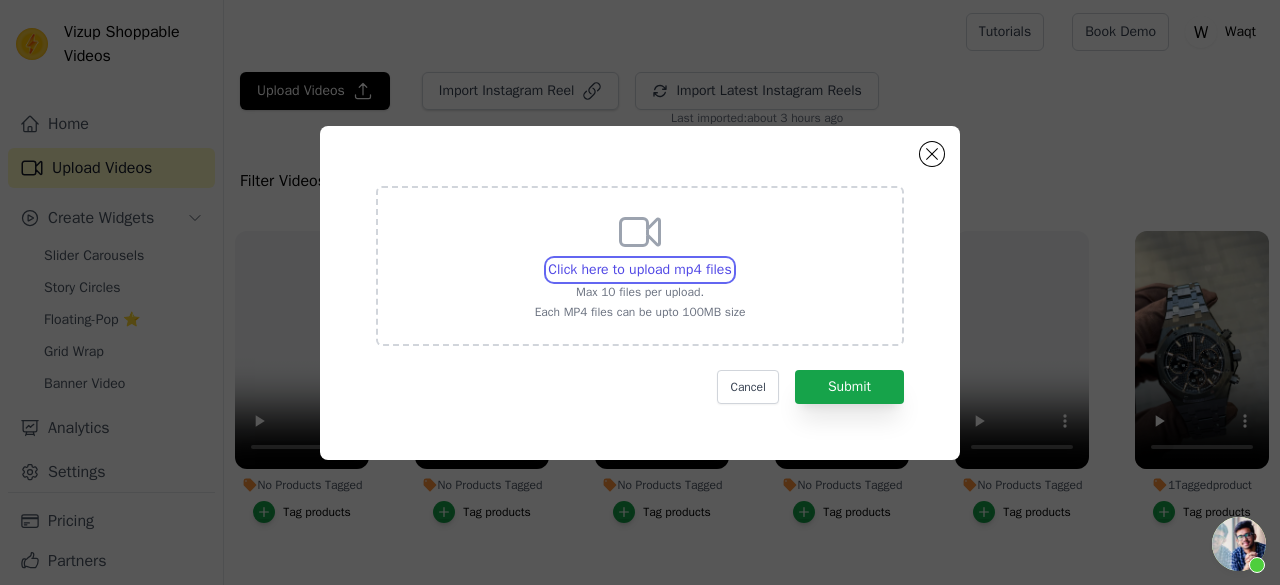 type on "C:\fakepath\Tag Black Strap.mp4" 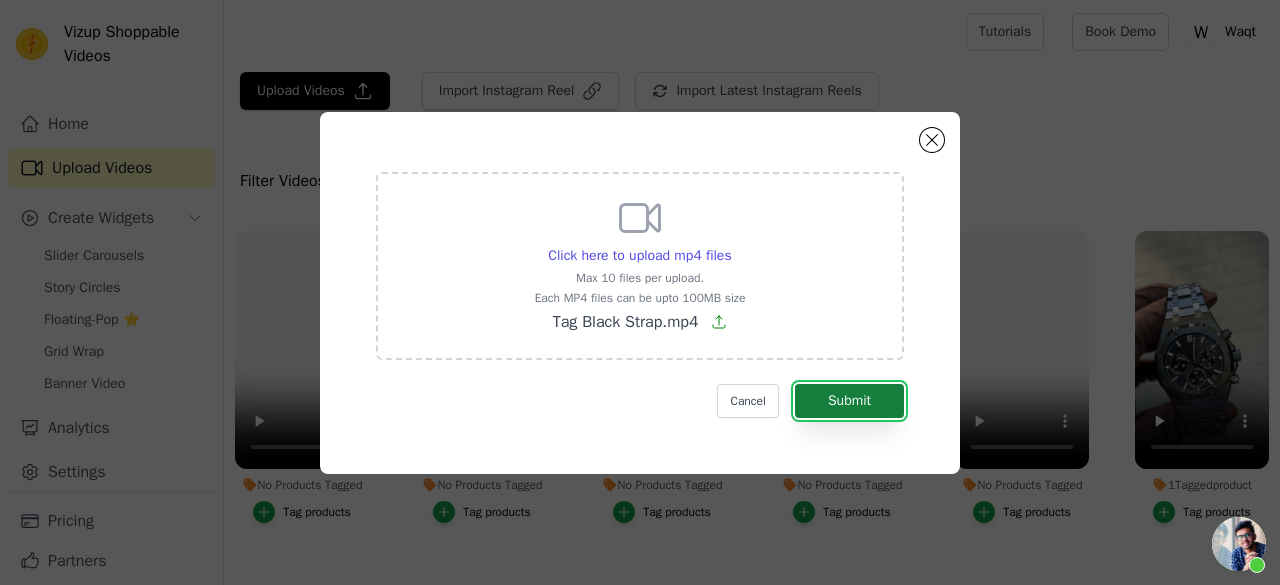 click on "Submit" at bounding box center [849, 401] 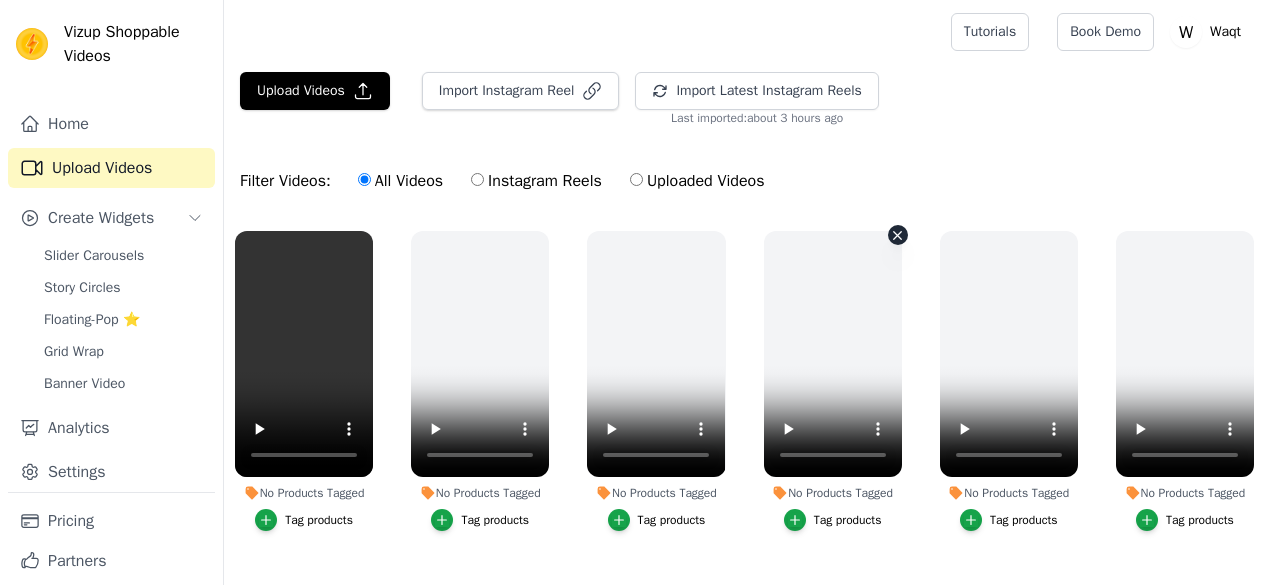 scroll, scrollTop: 0, scrollLeft: 0, axis: both 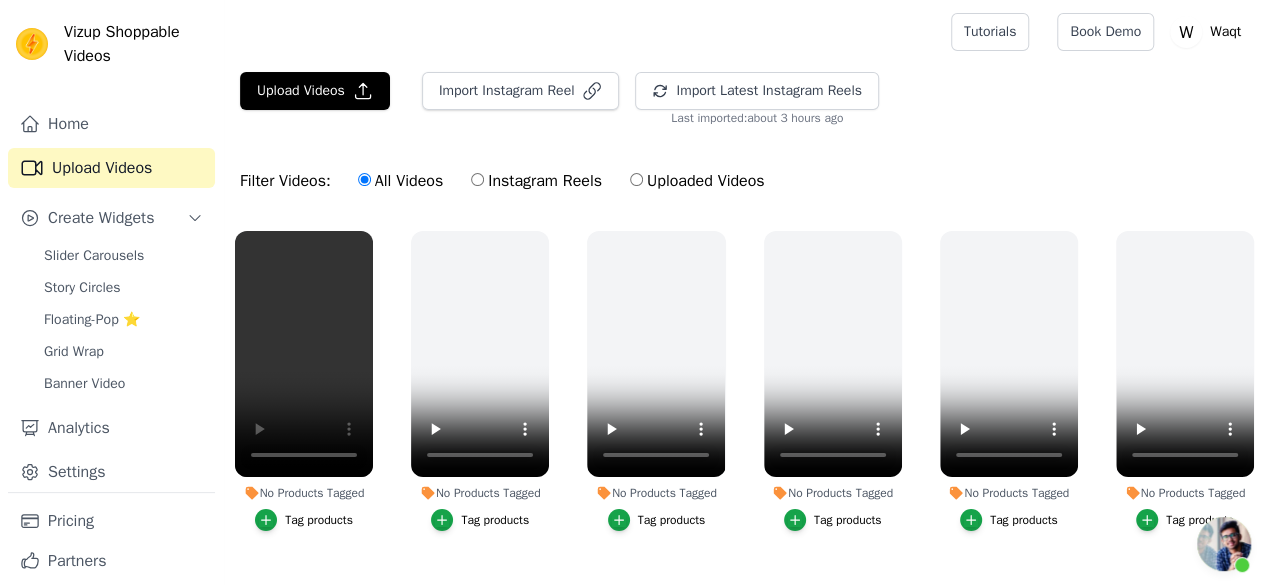 click on "Filter Videos:
All Videos
Instagram Reels
Uploaded Videos" at bounding box center (744, 181) 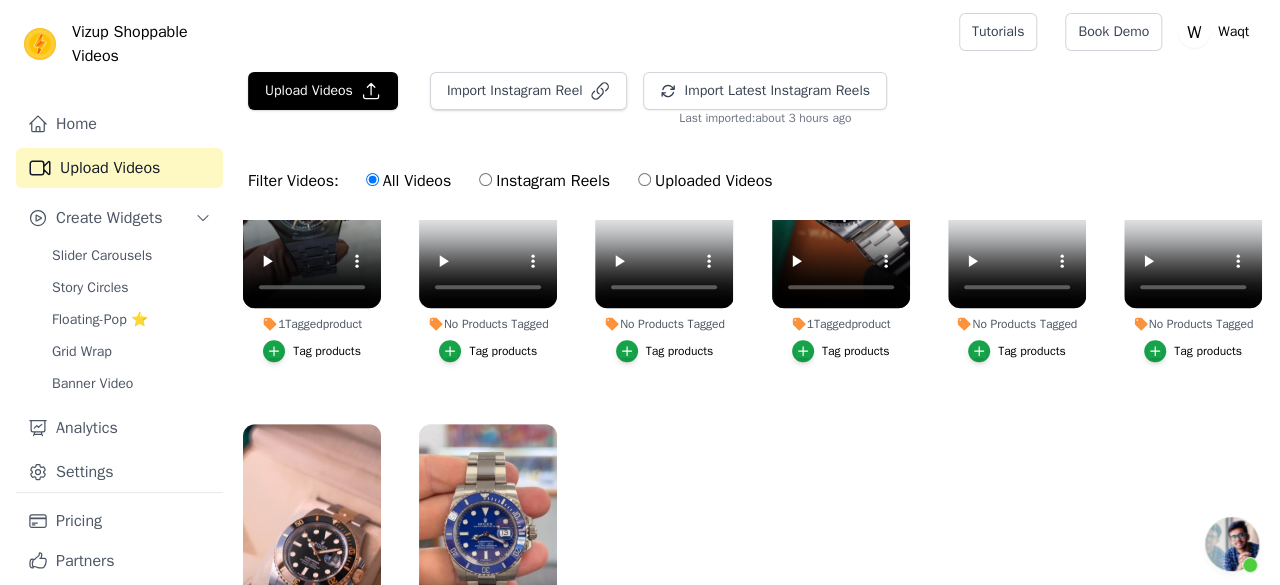 scroll, scrollTop: 0, scrollLeft: 0, axis: both 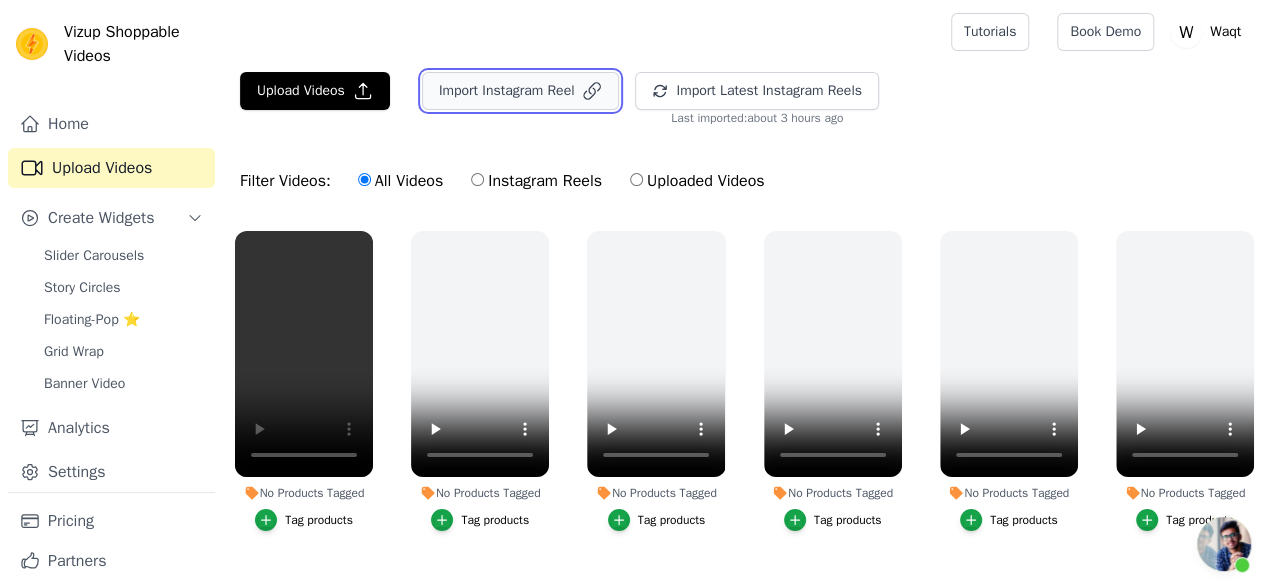 click on "Import Instagram Reel" at bounding box center (521, 91) 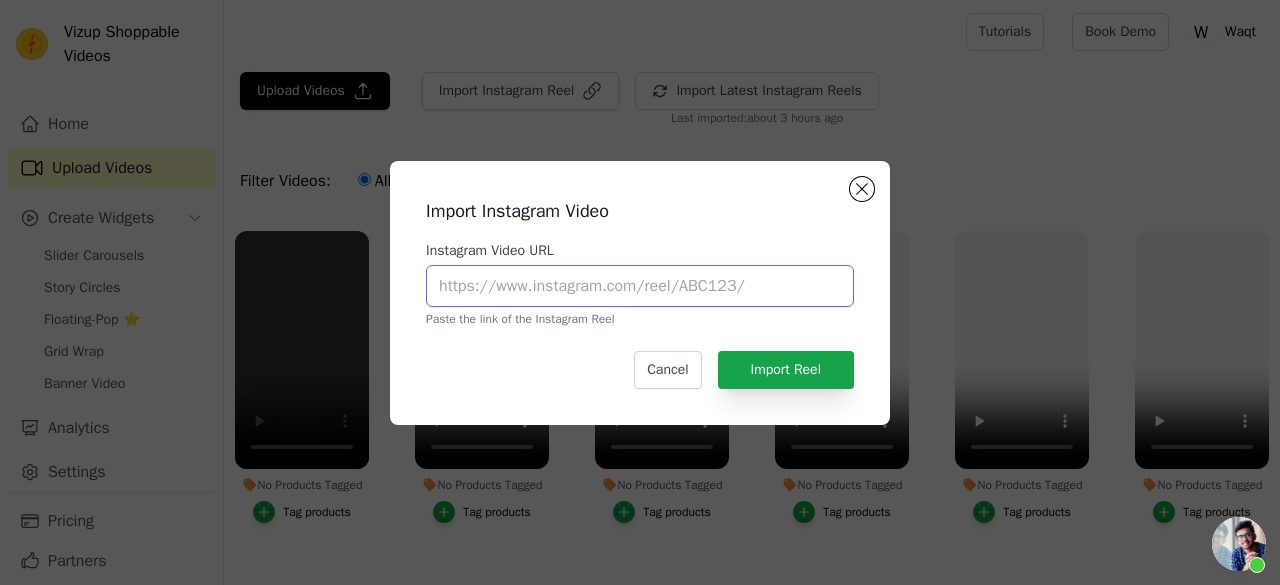 click on "Instagram Video URL" at bounding box center [640, 286] 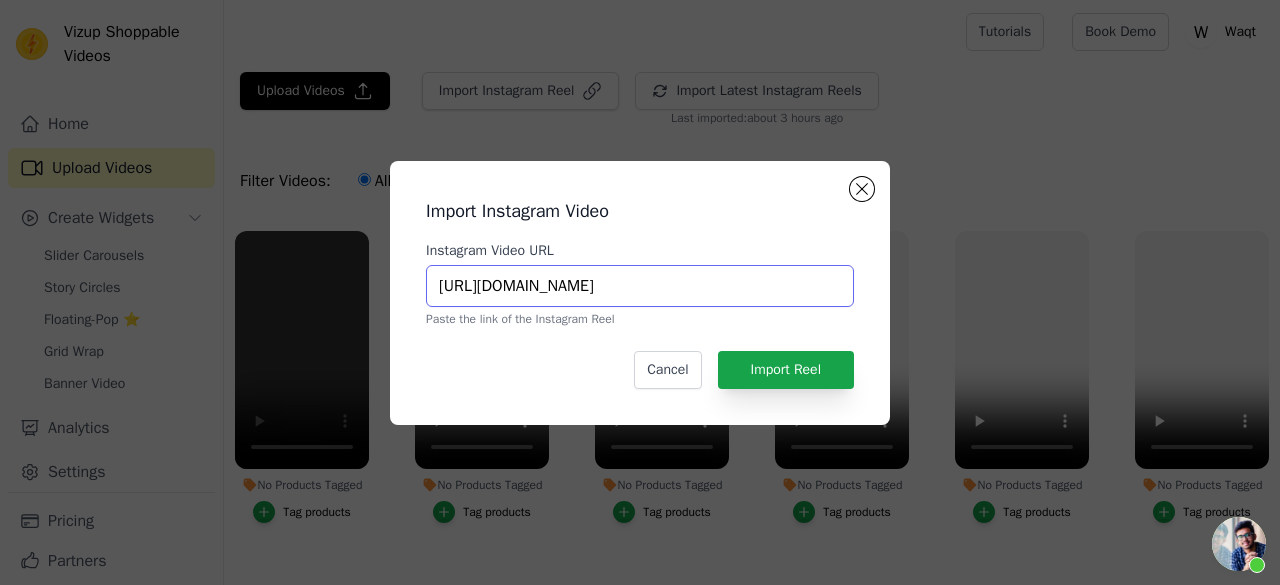 scroll, scrollTop: 0, scrollLeft: 165, axis: horizontal 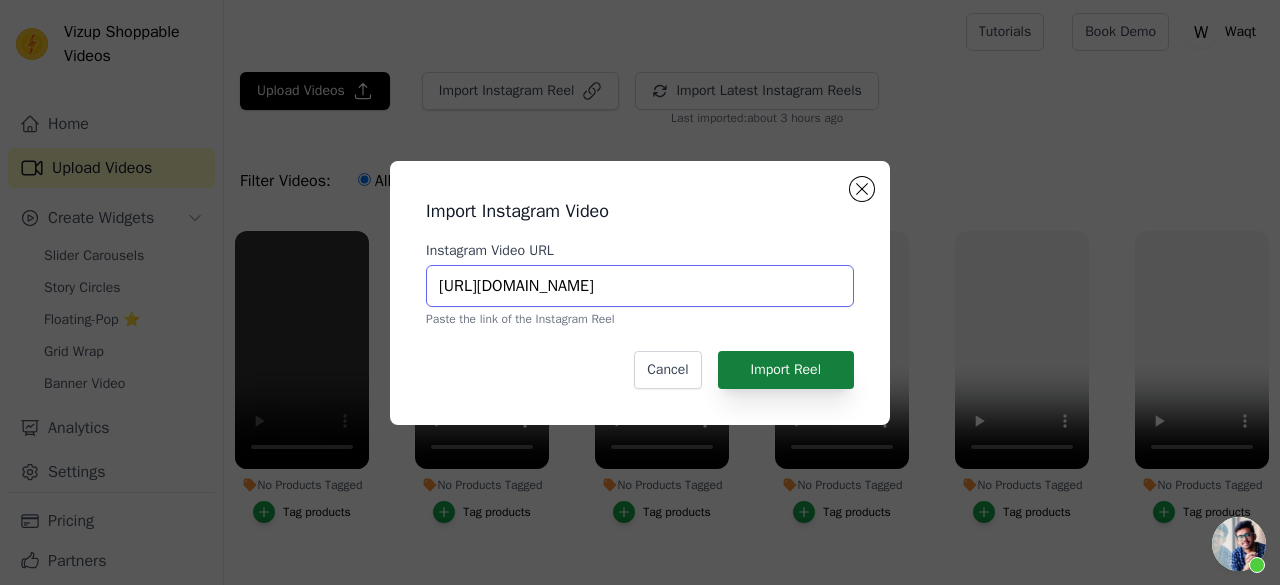 type on "https://www.instagram.com/reel/DJiy2okPPaD/?igsh=MTdmczZkdXRveGI5OQ==" 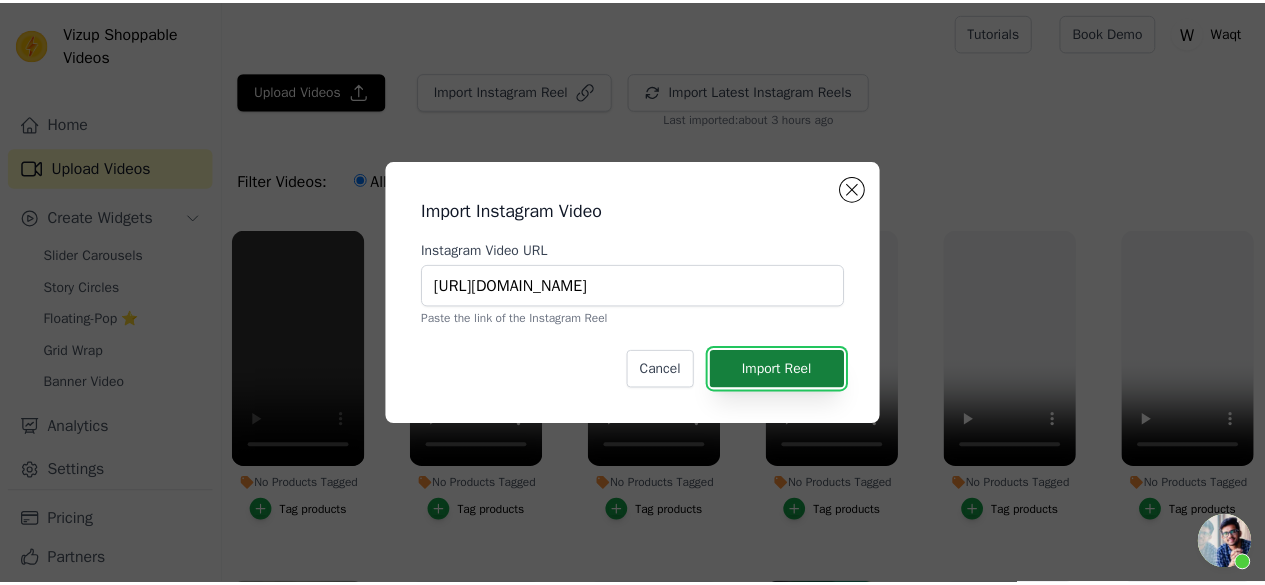 scroll, scrollTop: 0, scrollLeft: 0, axis: both 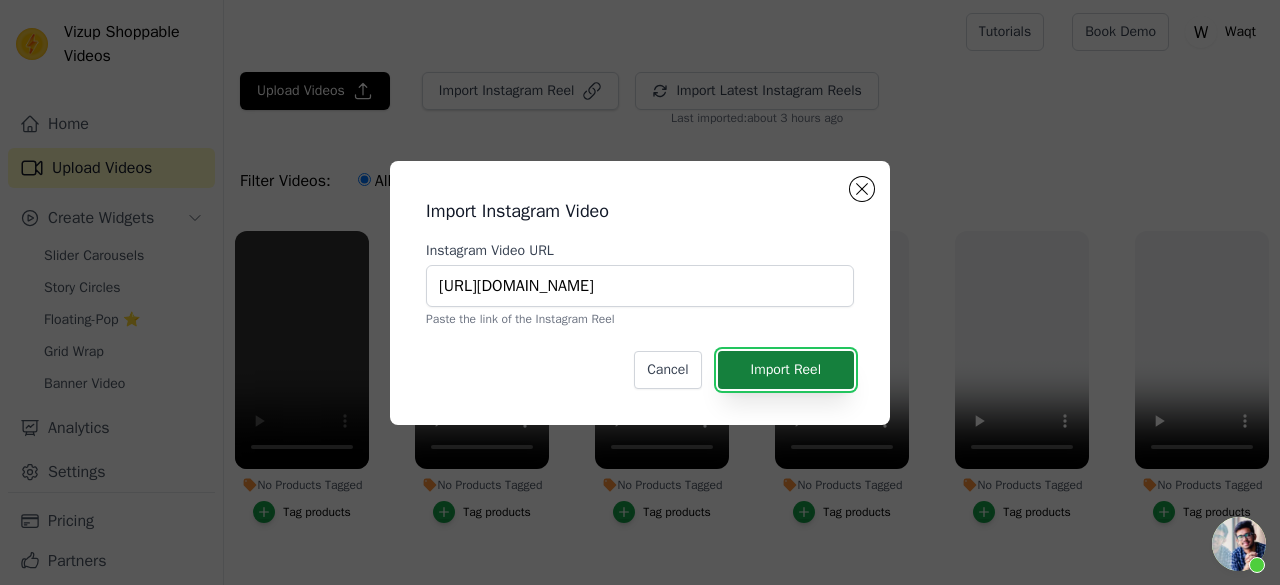 click on "Import Reel" at bounding box center [786, 370] 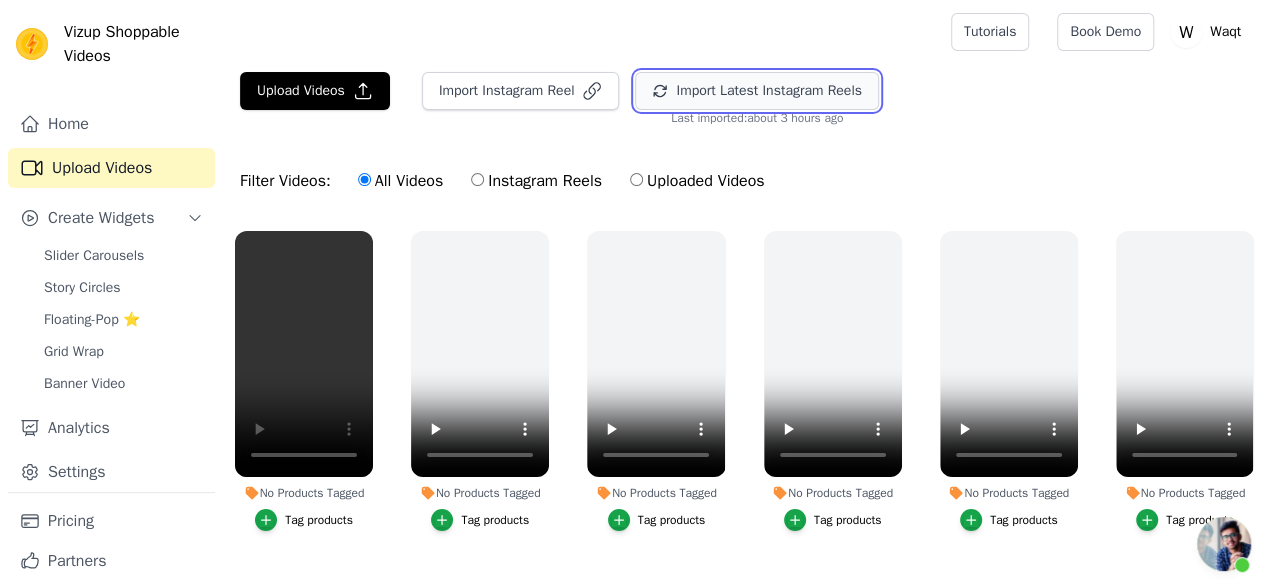 click on "Import Latest Instagram Reels" at bounding box center [756, 91] 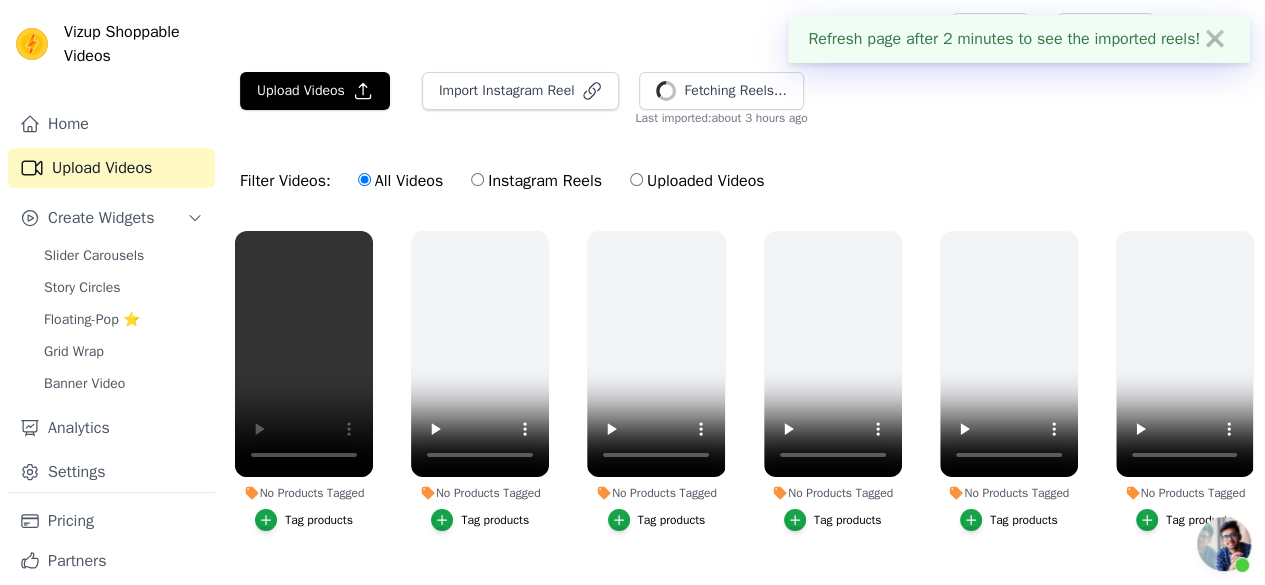 click on "Filter Videos:
All Videos
Instagram Reels
Uploaded Videos" at bounding box center (744, 181) 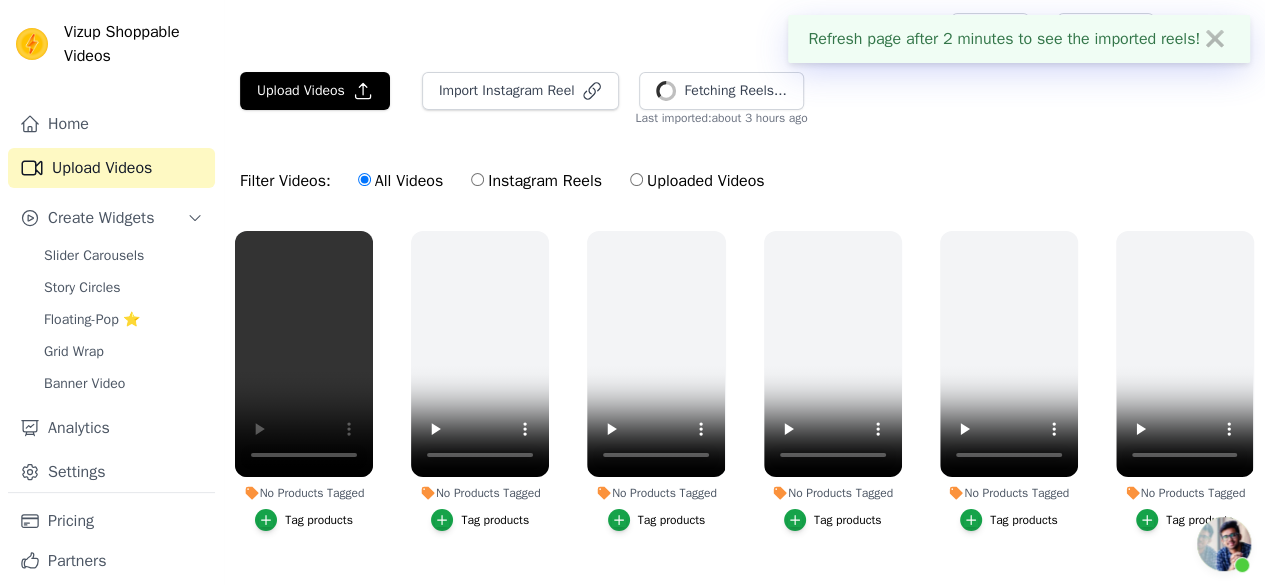 scroll, scrollTop: 202, scrollLeft: 0, axis: vertical 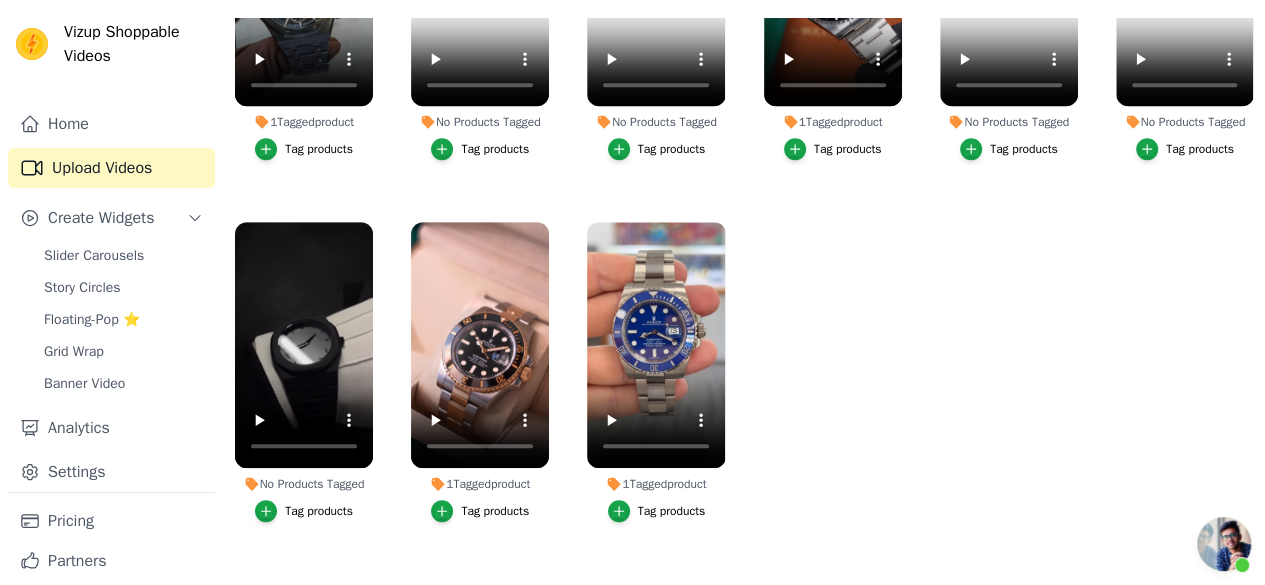 click on "Tag products" at bounding box center [319, 511] 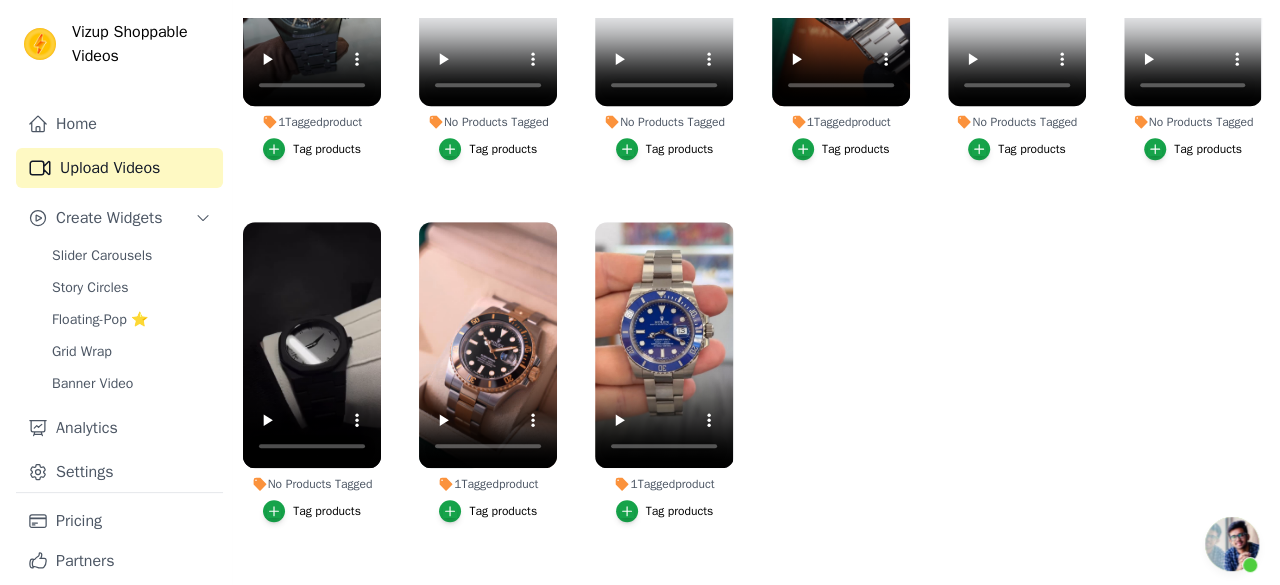 scroll, scrollTop: 0, scrollLeft: 0, axis: both 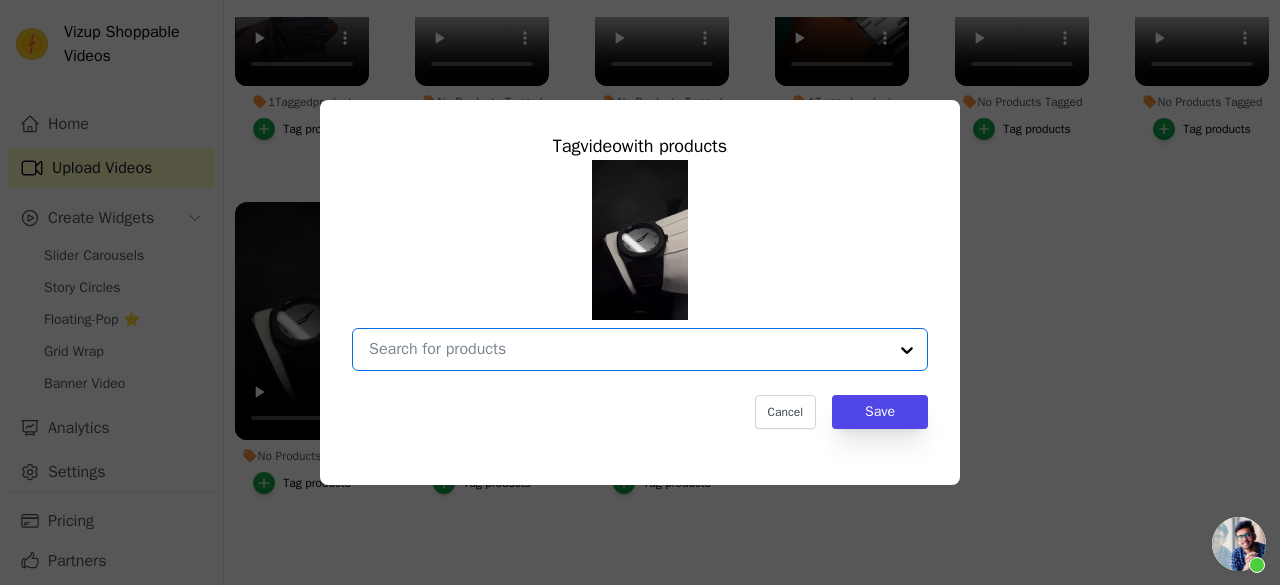 click on "No Products Tagged     Tag  video  with products       Option undefined, selected.   Select is focused, type to refine list, press down to open the menu.                   Cancel   Save     Tag products" at bounding box center (628, 349) 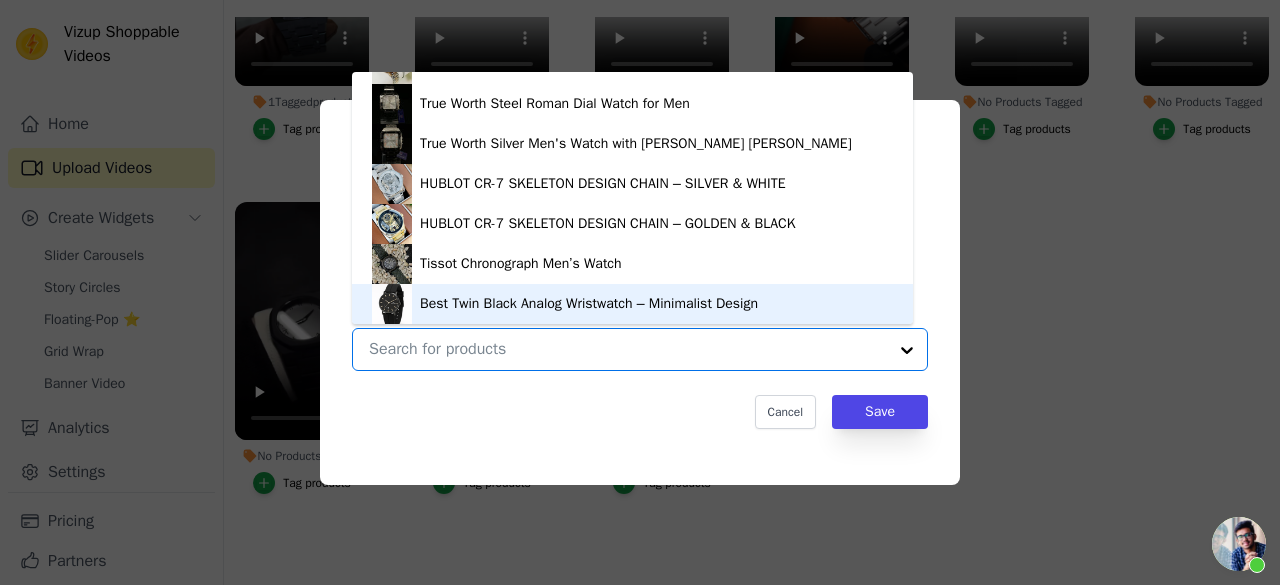 scroll, scrollTop: 447, scrollLeft: 0, axis: vertical 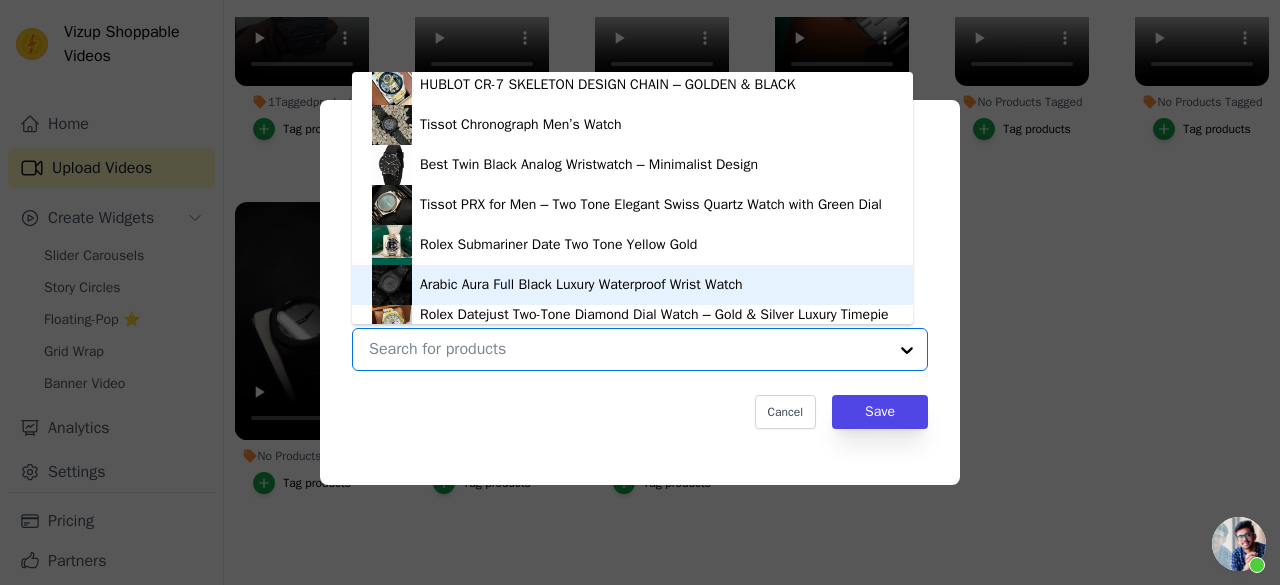 click on "Arabic Aura Full Black Luxury Waterproof Wrist Watch" at bounding box center (581, 285) 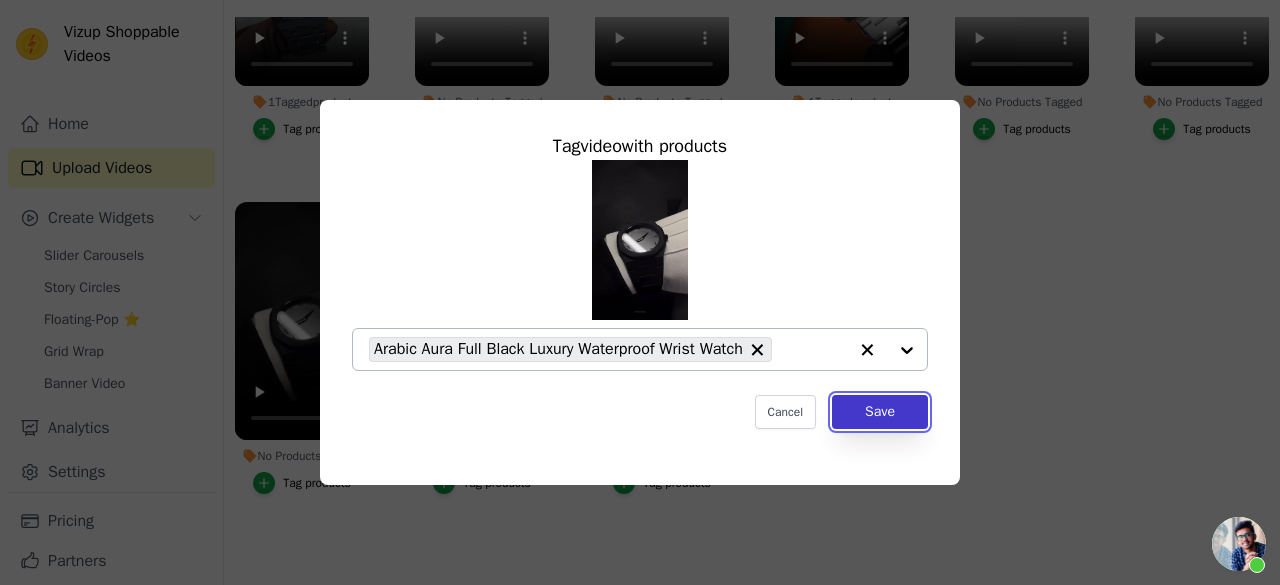 click on "Save" at bounding box center [880, 412] 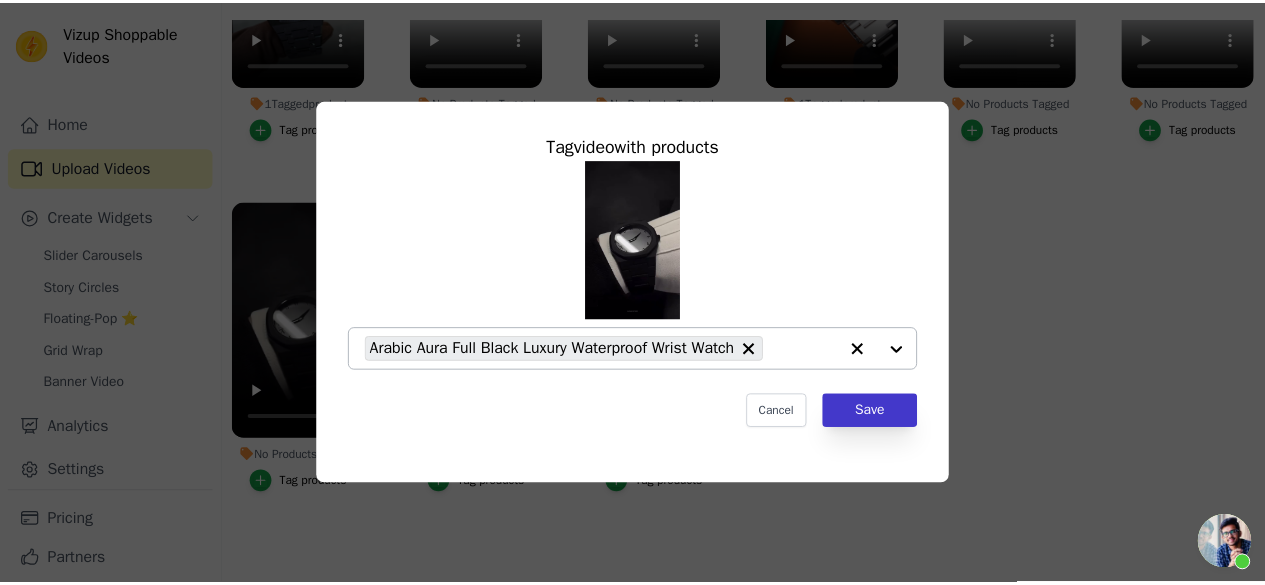 scroll, scrollTop: 202, scrollLeft: 0, axis: vertical 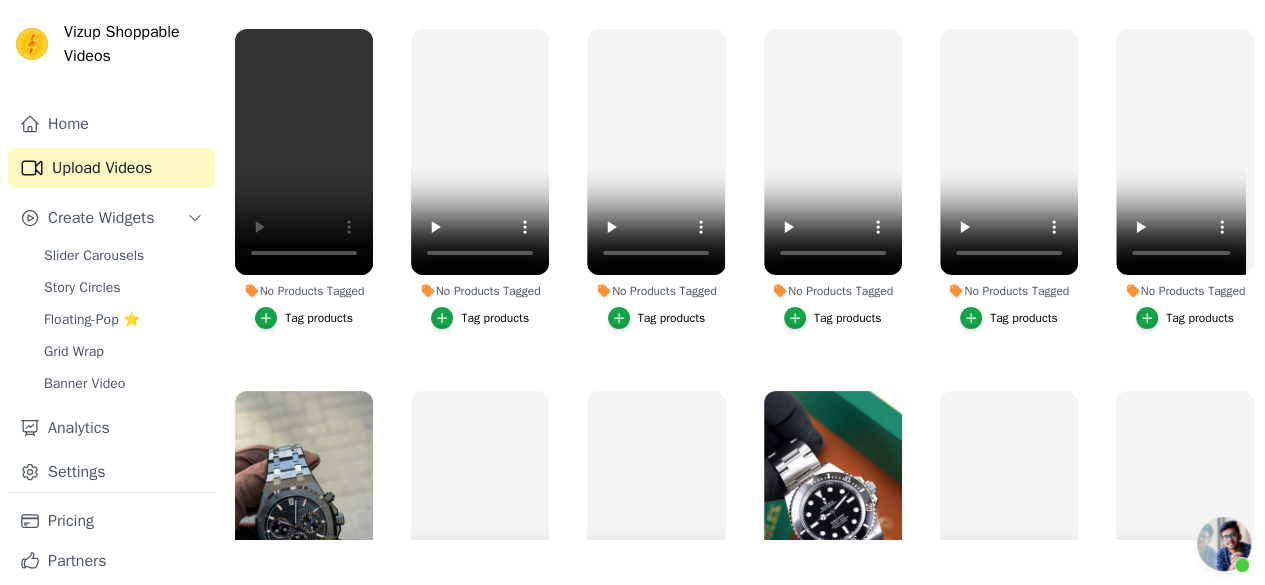 click on "No Products Tagged       Tag products" at bounding box center [304, 183] 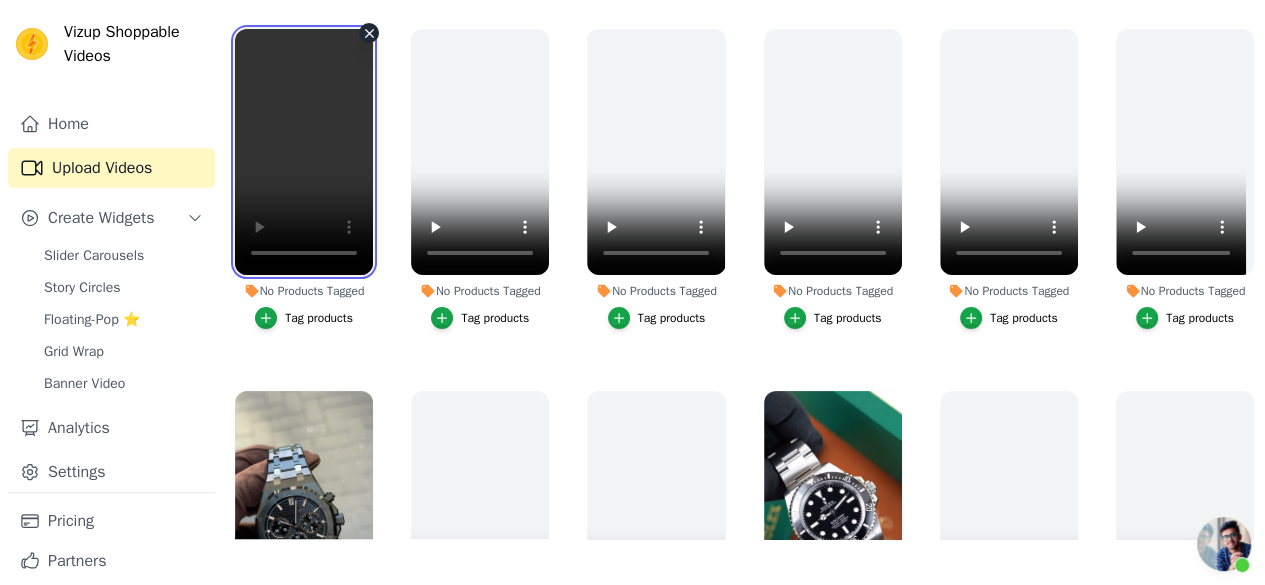 click at bounding box center (304, 152) 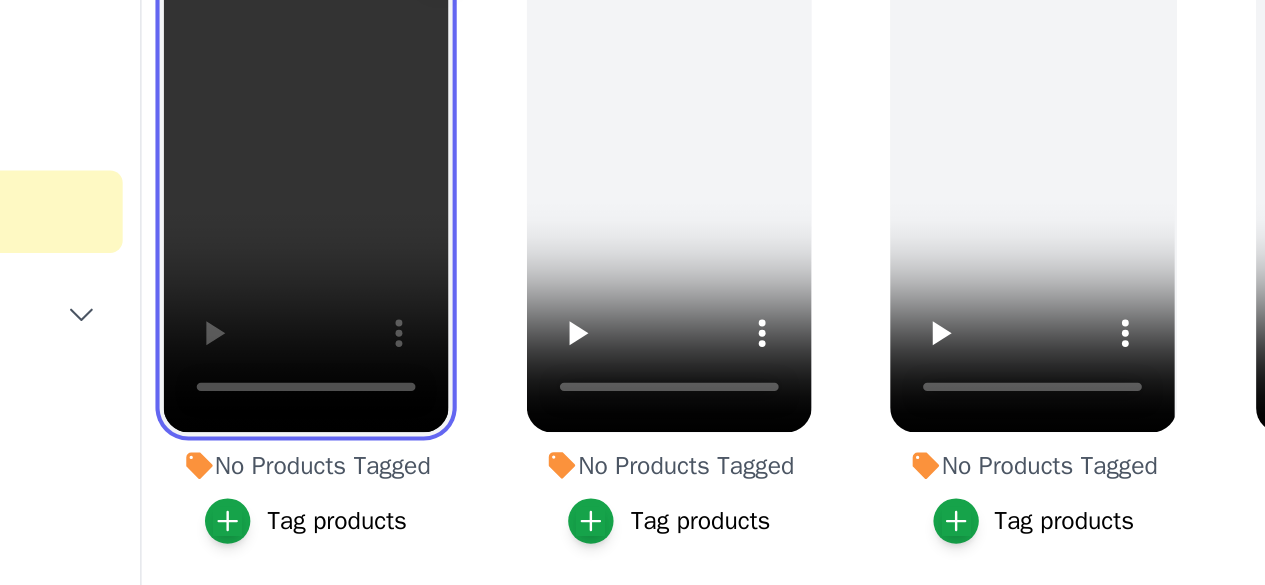 scroll, scrollTop: 202, scrollLeft: 0, axis: vertical 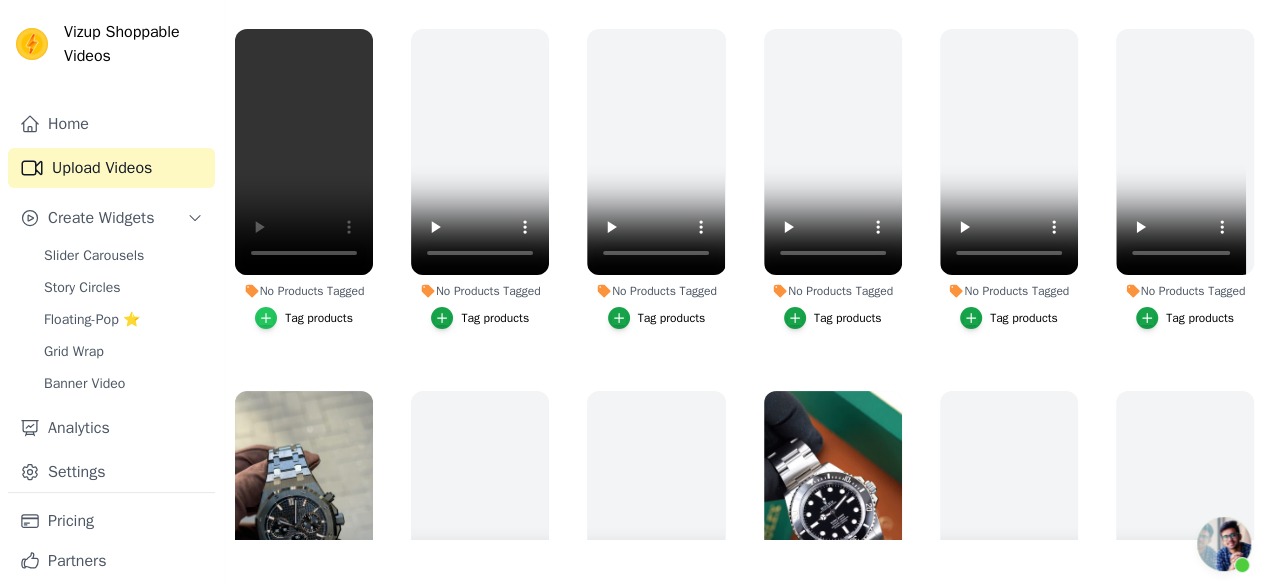 click 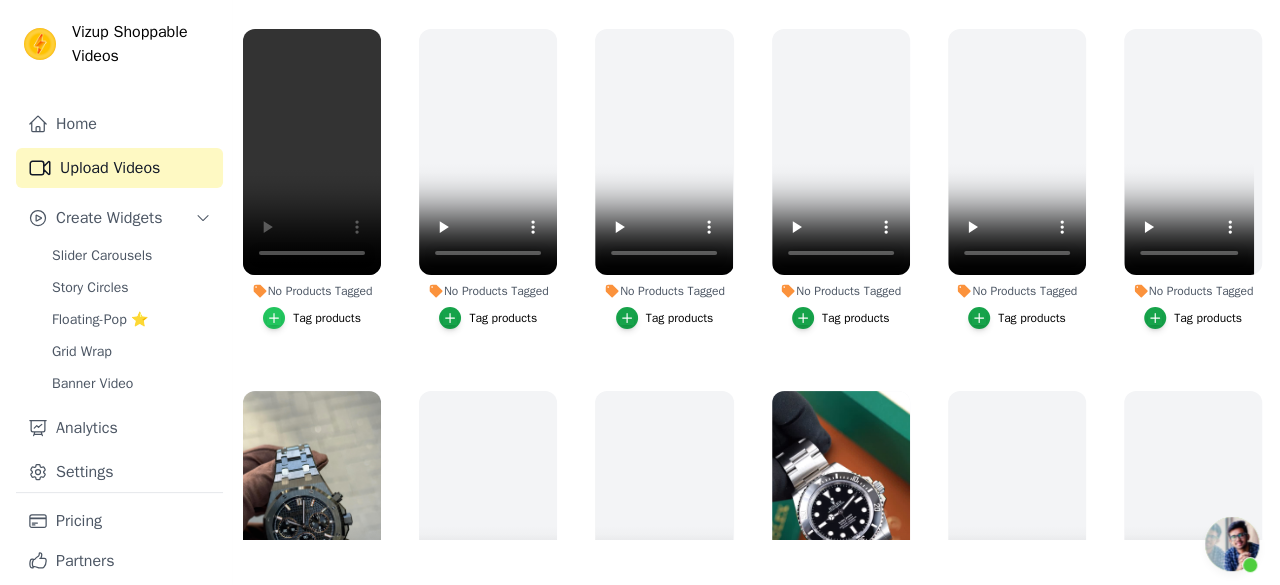 scroll, scrollTop: 0, scrollLeft: 0, axis: both 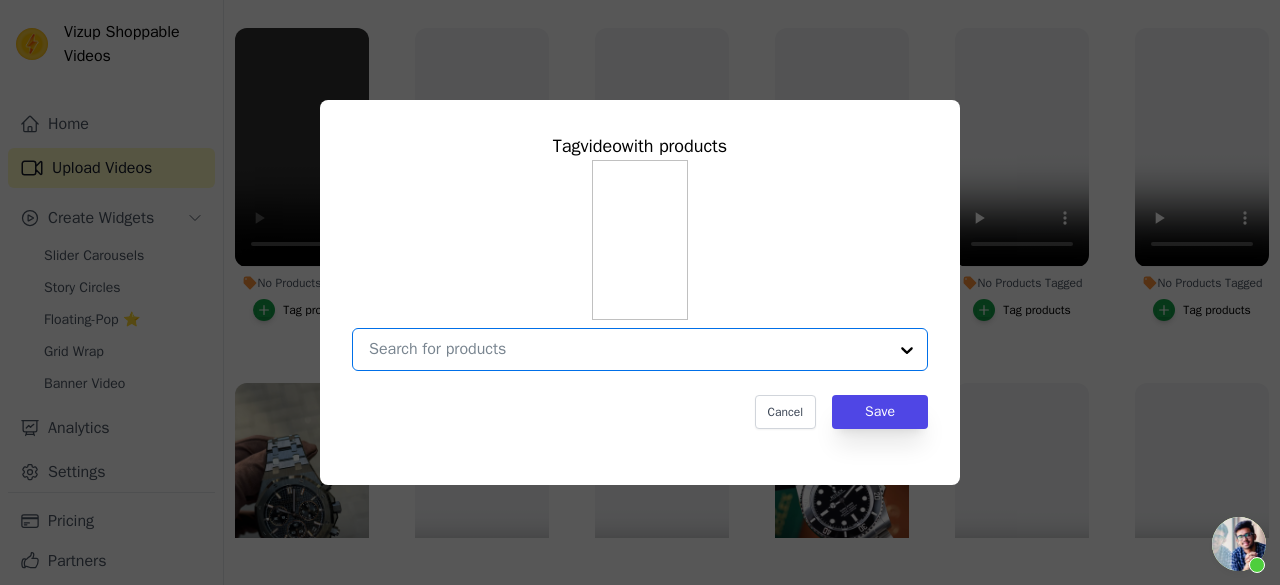 click on "No Products Tagged     Tag  video  with products       Option undefined, selected.   Select is focused, type to refine list, press down to open the menu.                   Cancel   Save     Tag products" at bounding box center (628, 349) 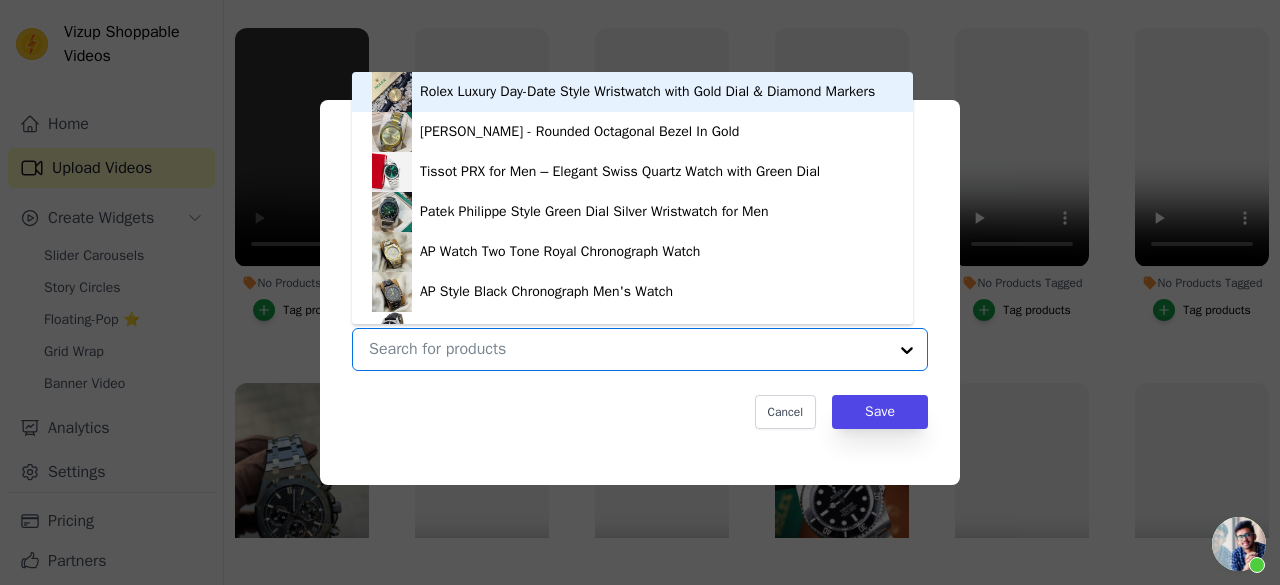 click on "No Products Tagged     Tag  video  with products         Rolex Luxury Day-Date Style Wristwatch with Gold Dial & Diamond Markers     Patek Phillips - Rounded Octagonal Bezel In Gold     Tissot PRX for Men – Elegant Swiss Quartz Watch with Green Dial     Patek Philippe Style Green Dial Silver Wristwatch for Men     AP Watch Two Tone Royal Chronograph Watch     AP Style Black Chronograph Men's Watch     TAG Carrera Watch – Day & Date Luxury Swiss Watch – Leather Strap     Emporio Armani Ladies Blue Dial Gold Case     True Worth Steel Roman Dial Watch for Men     True Worth Silver Men's Watch with Rose Gold Roman Dial     HUBLOT CR-7 SKELETON DESIGN CHAIN – SILVER & WHITE     HUBLOT CR-7 SKELETON DESIGN CHAIN – GOLDEN & BLACK     Tissot Chronograph Men’s Watch     Best Twin Black Analog Wristwatch – Minimalist Design     Tissot PRX for Men – Two Tone Elegant Swiss Quartz Watch with Green Dial     Rolex Submariner Date Two Tone Yellow Gold" at bounding box center [628, 349] 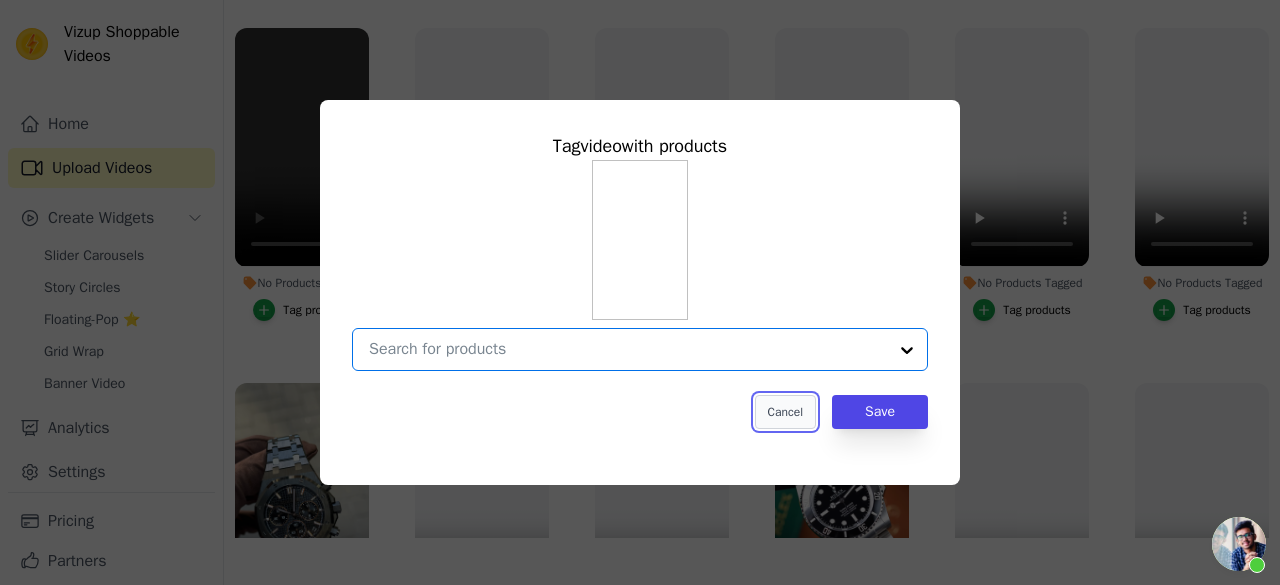 click on "Cancel" at bounding box center (785, 412) 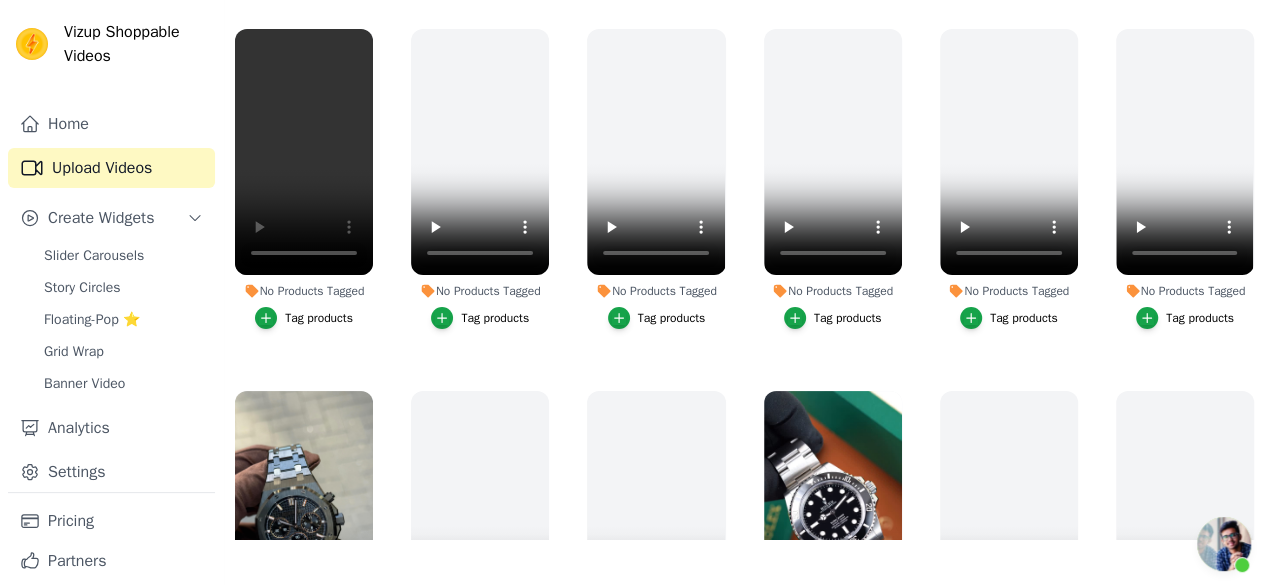 scroll, scrollTop: 0, scrollLeft: 0, axis: both 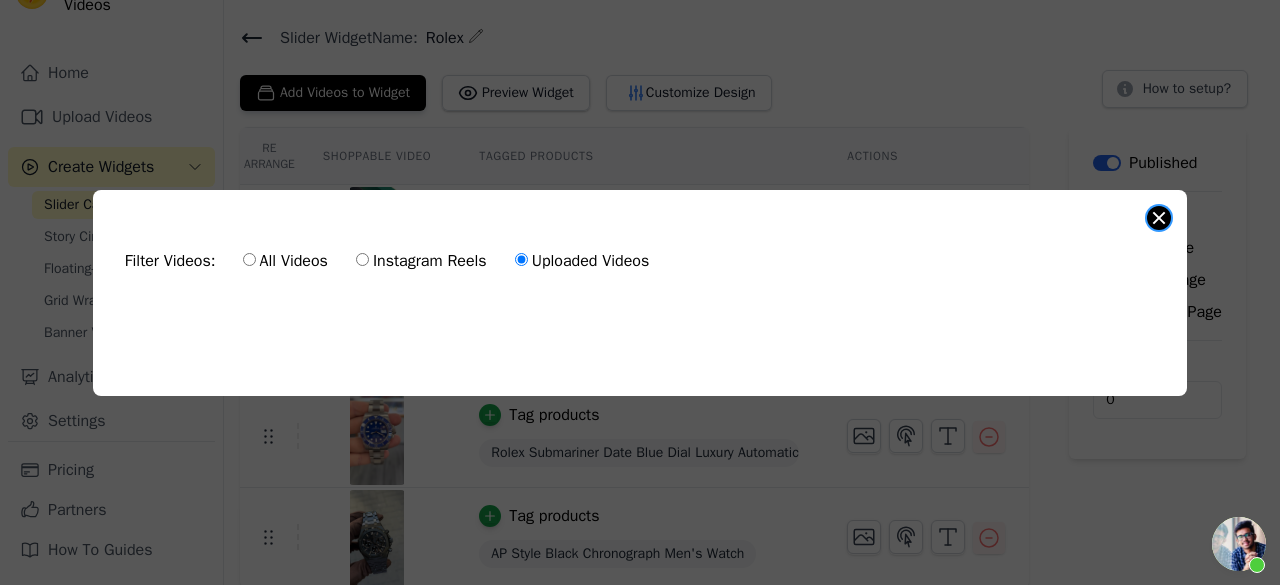 click at bounding box center (1159, 218) 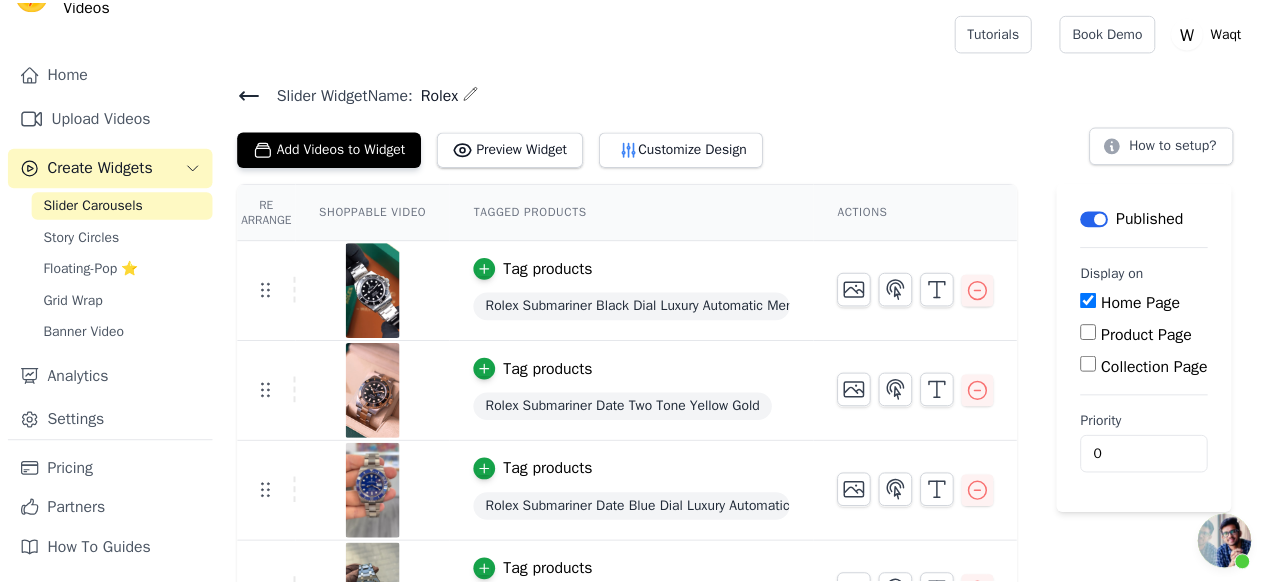 scroll, scrollTop: 56, scrollLeft: 0, axis: vertical 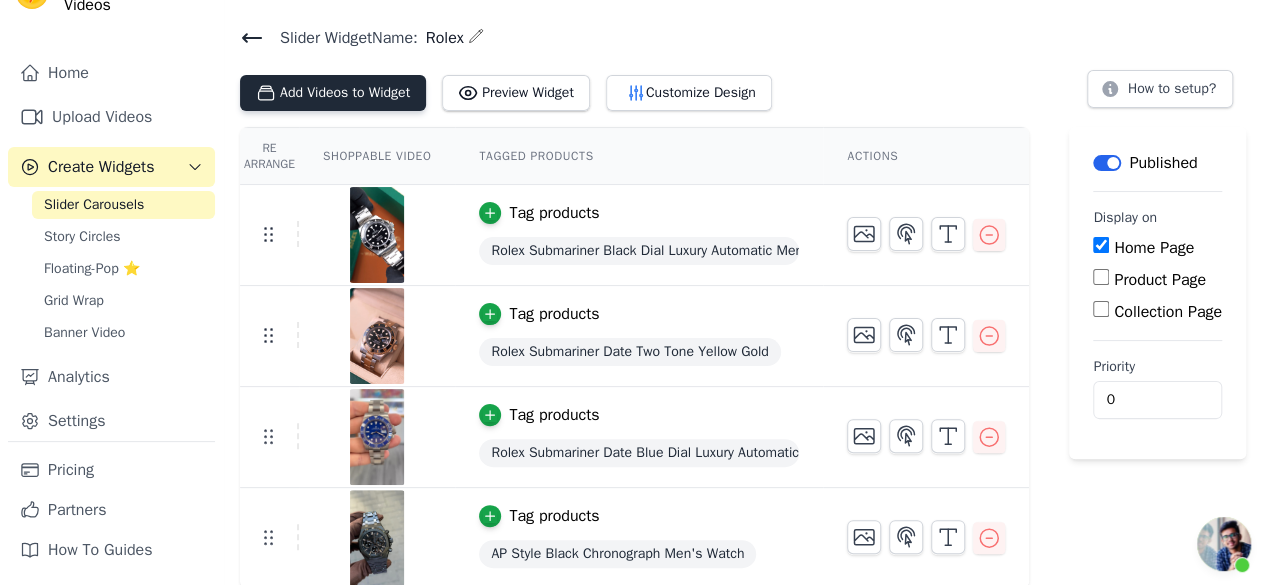 click on "Add Videos to Widget" at bounding box center [333, 93] 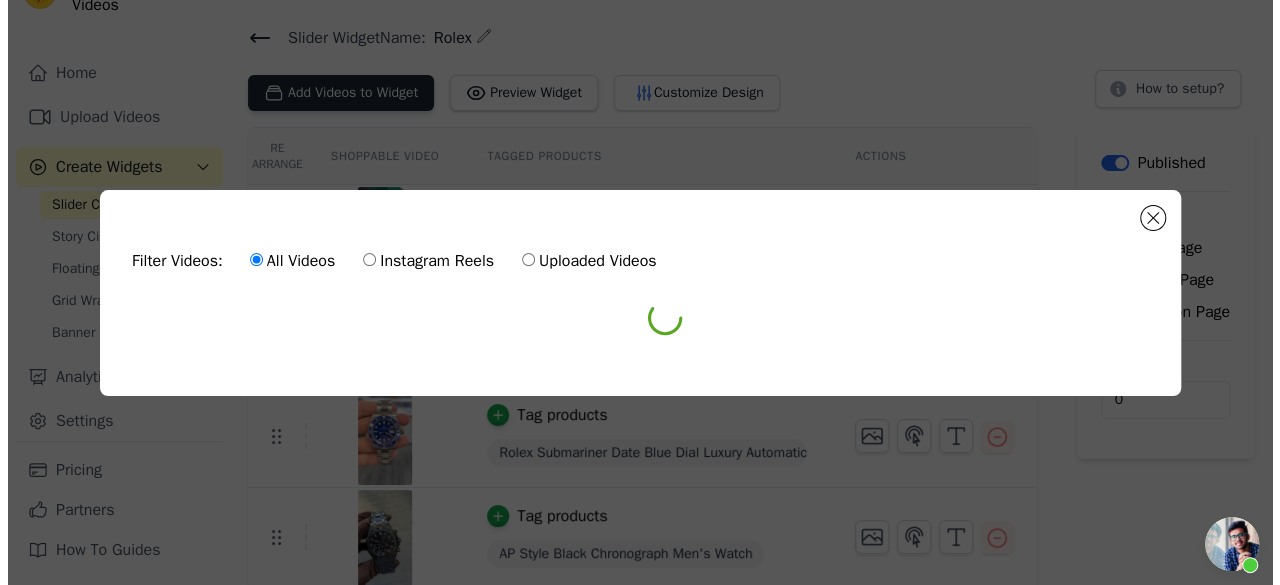 scroll, scrollTop: 0, scrollLeft: 0, axis: both 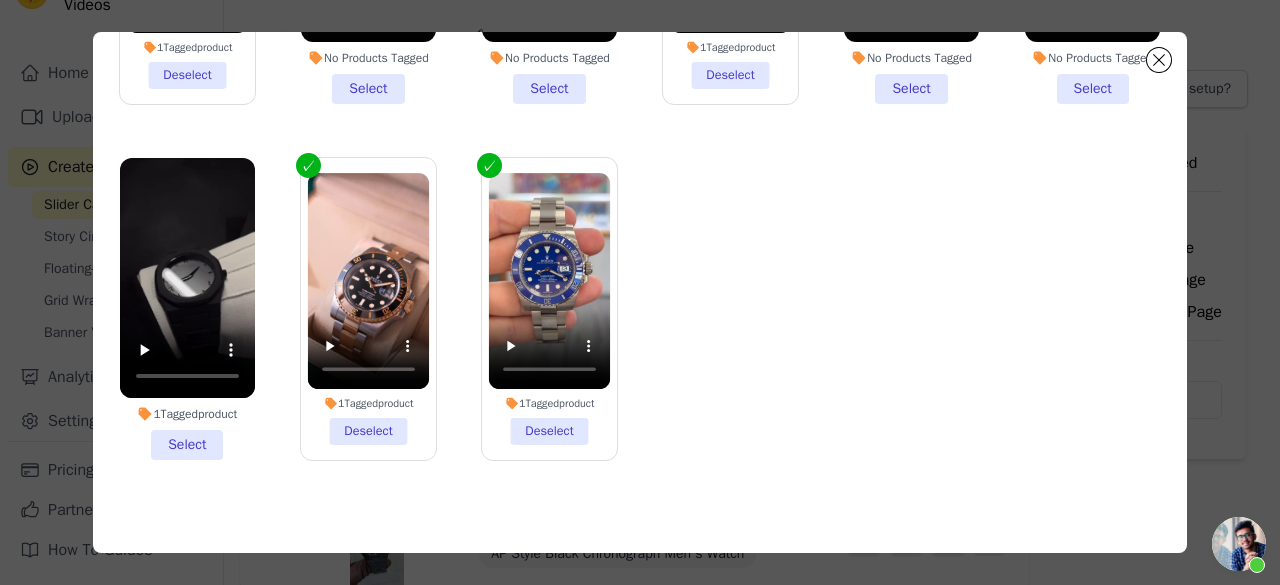click on "1  Tagged  product     Select" at bounding box center [187, 309] 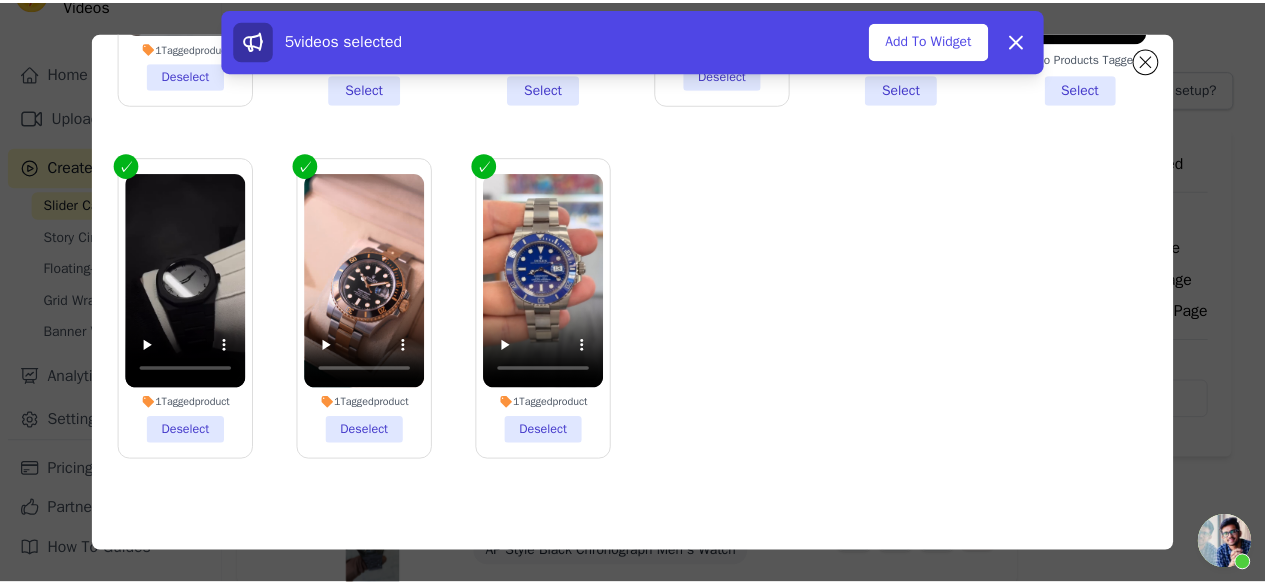 scroll, scrollTop: 0, scrollLeft: 0, axis: both 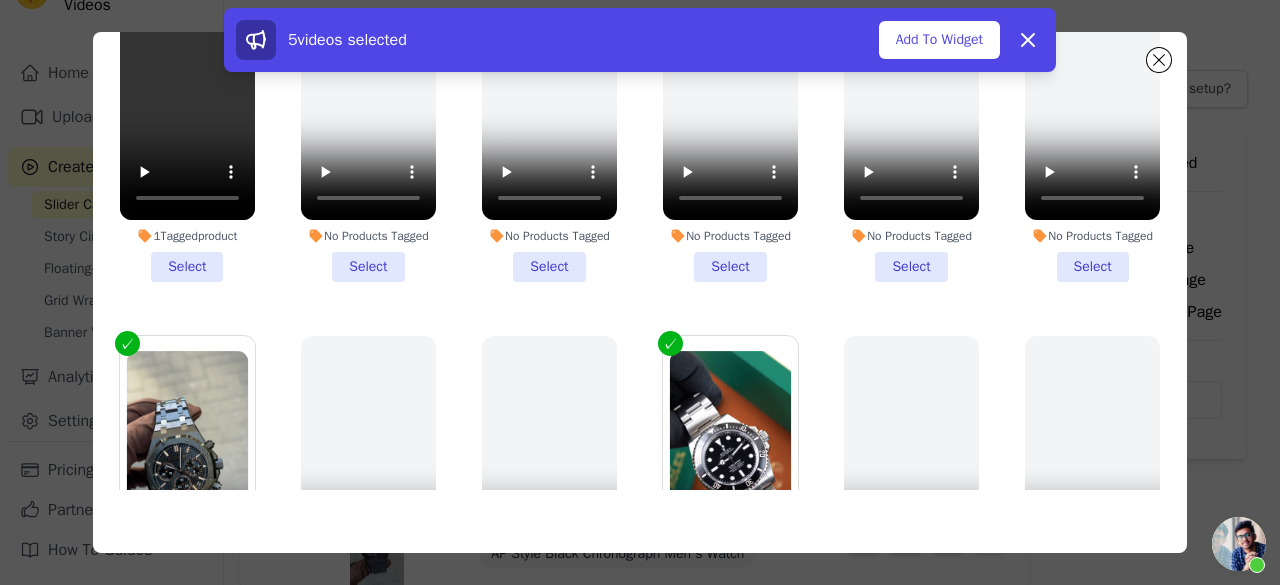 click on "1  Tagged  product     Select" at bounding box center (187, 131) 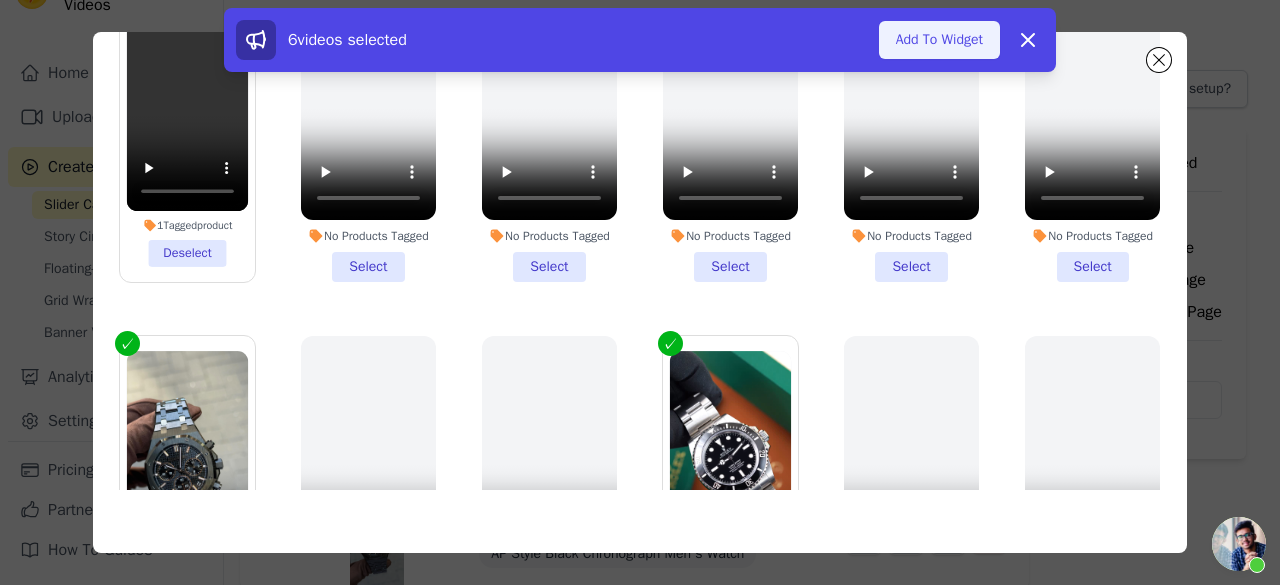 click on "Add To Widget" at bounding box center [939, 40] 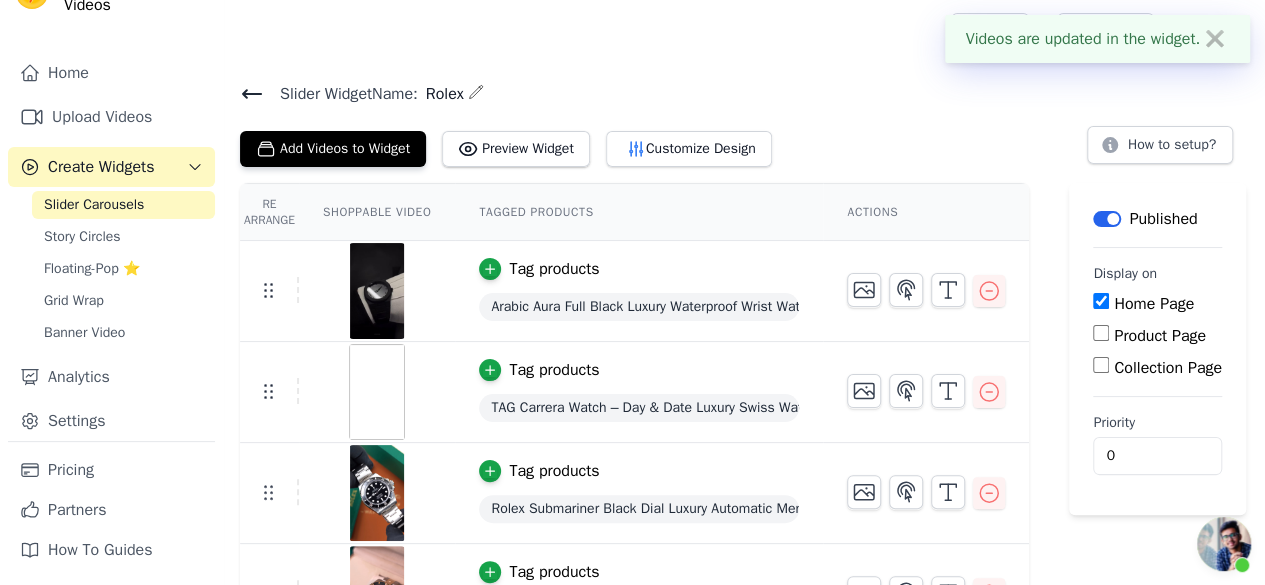 scroll, scrollTop: 208, scrollLeft: 0, axis: vertical 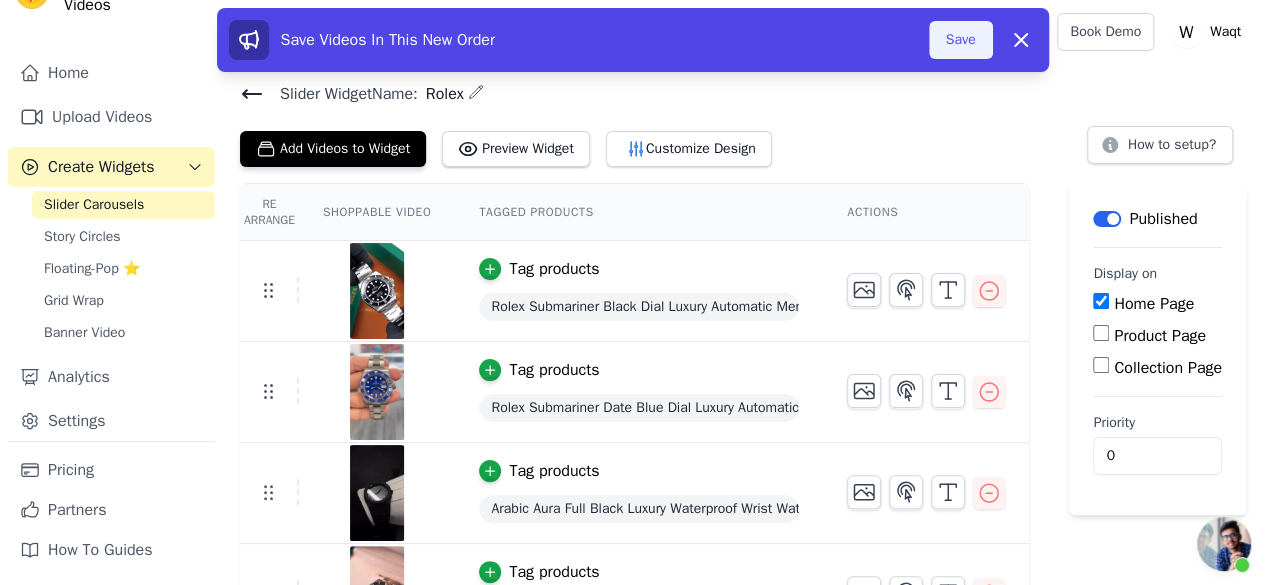 click on "Save" at bounding box center (961, 40) 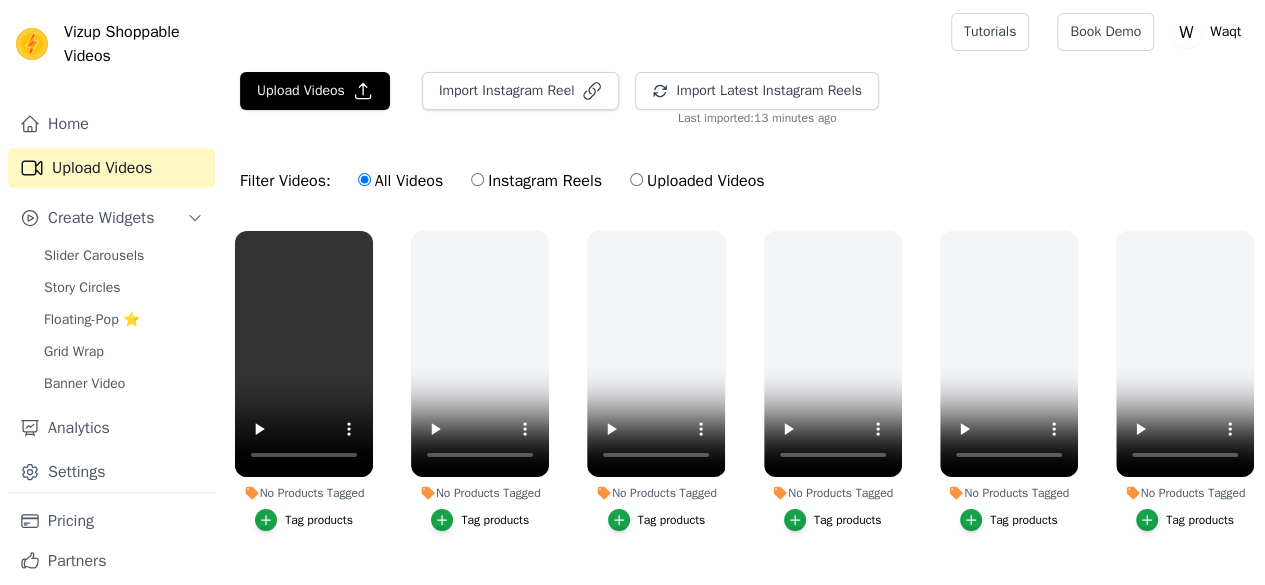 scroll, scrollTop: 202, scrollLeft: 0, axis: vertical 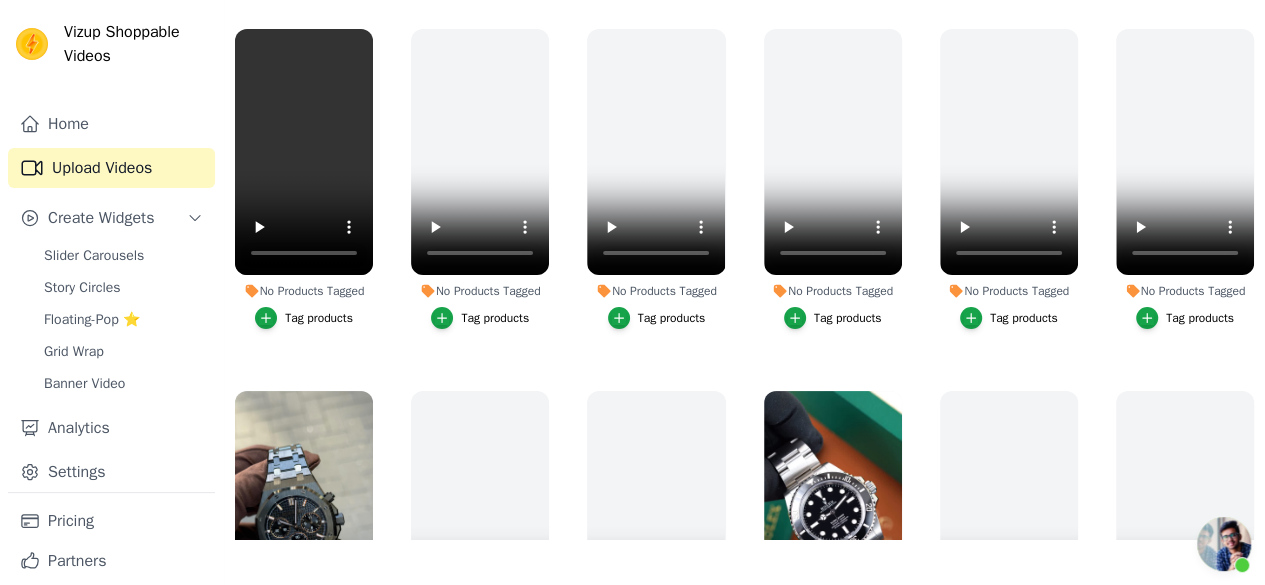 click on "Tag products" at bounding box center (319, 318) 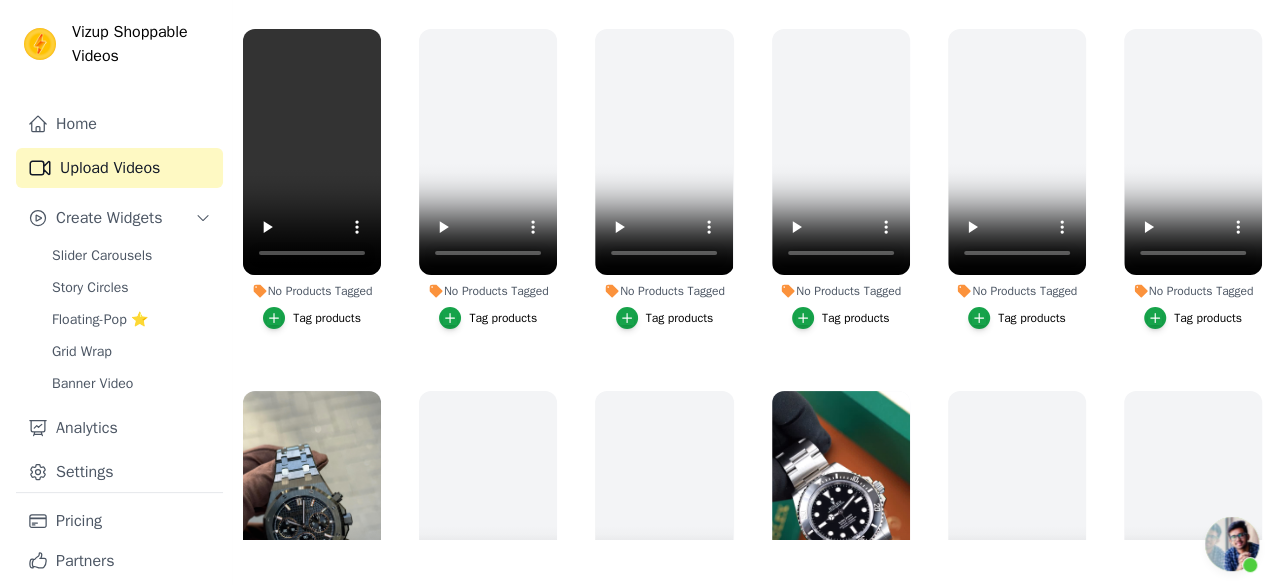 scroll, scrollTop: 0, scrollLeft: 0, axis: both 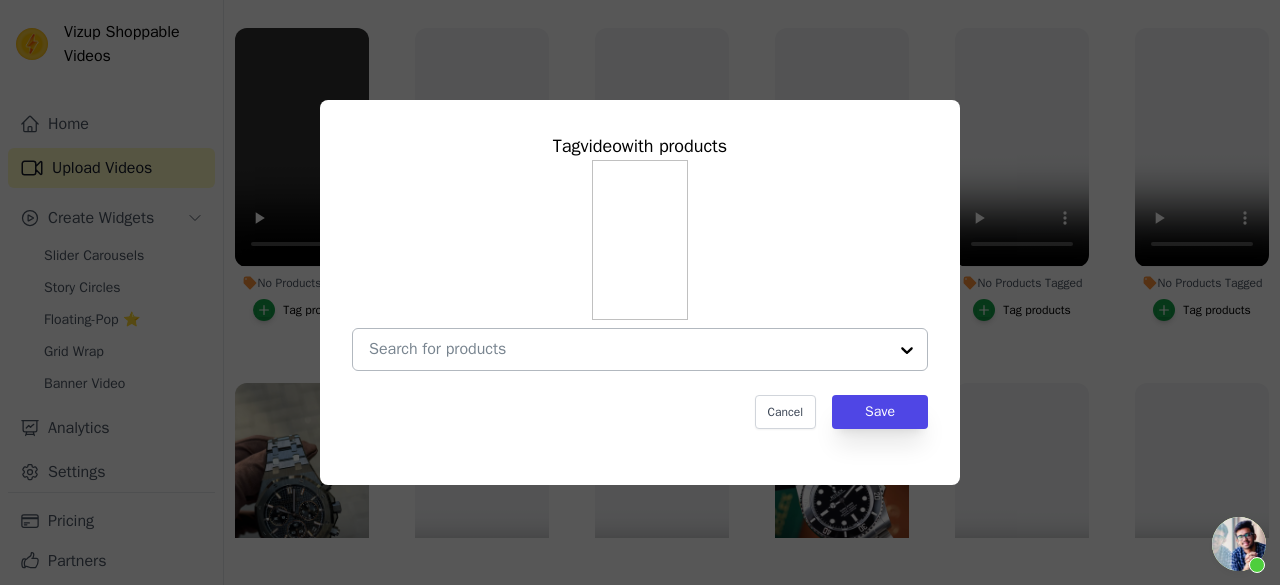 click at bounding box center (628, 349) 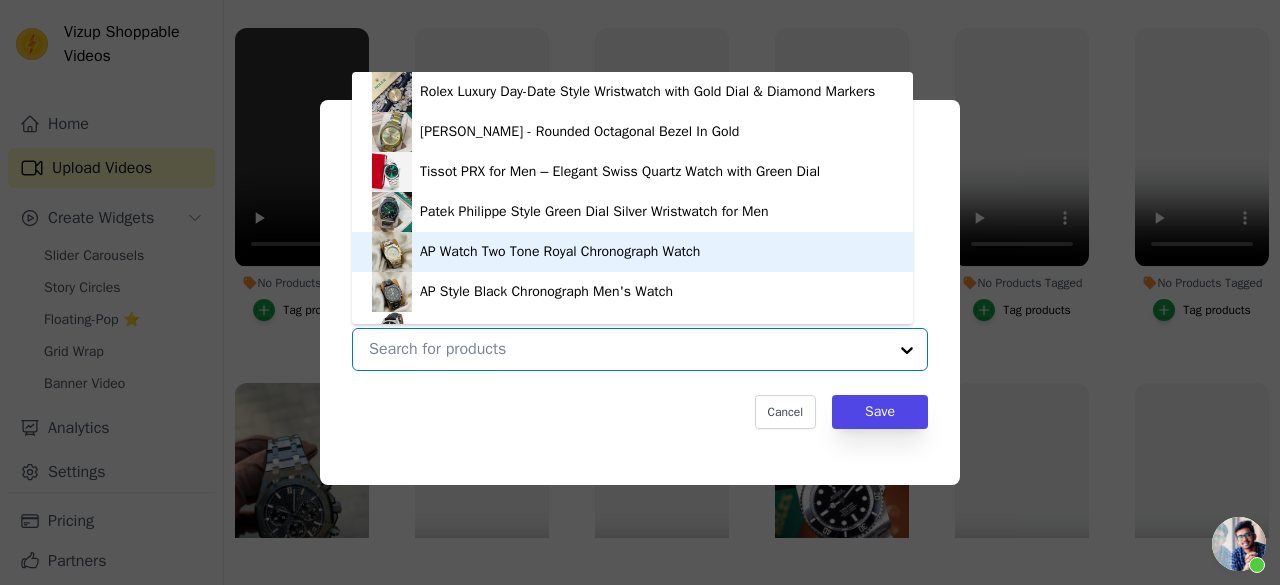 scroll, scrollTop: 146, scrollLeft: 0, axis: vertical 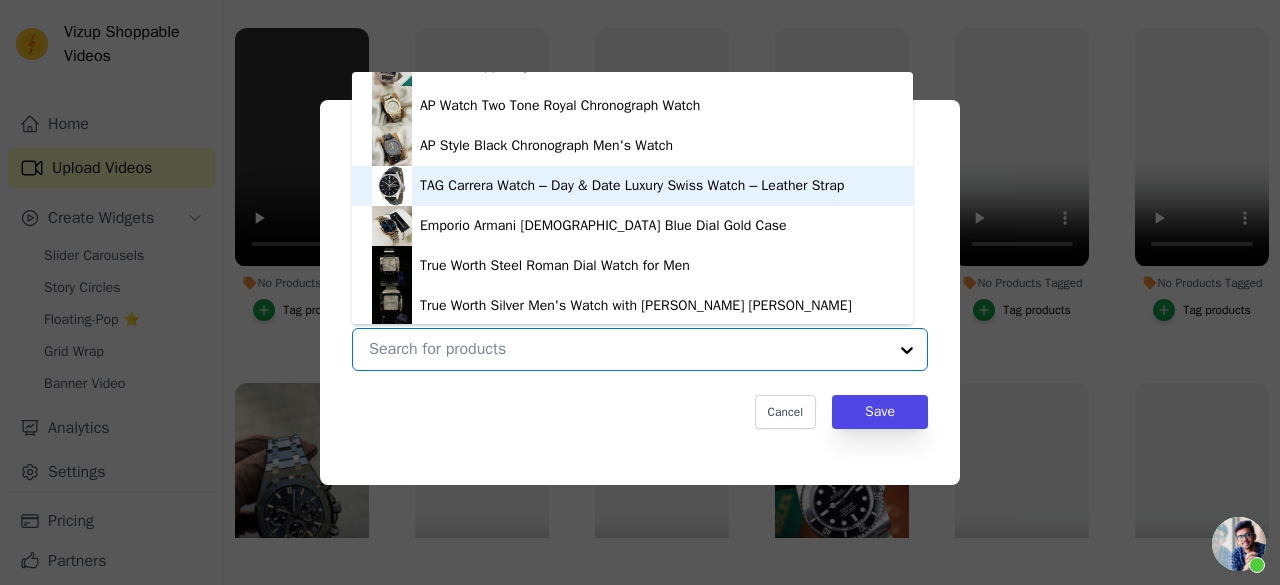 click on "TAG Carrera Watch – Day & Date Luxury Swiss Watch – Leather Strap" at bounding box center [632, 186] 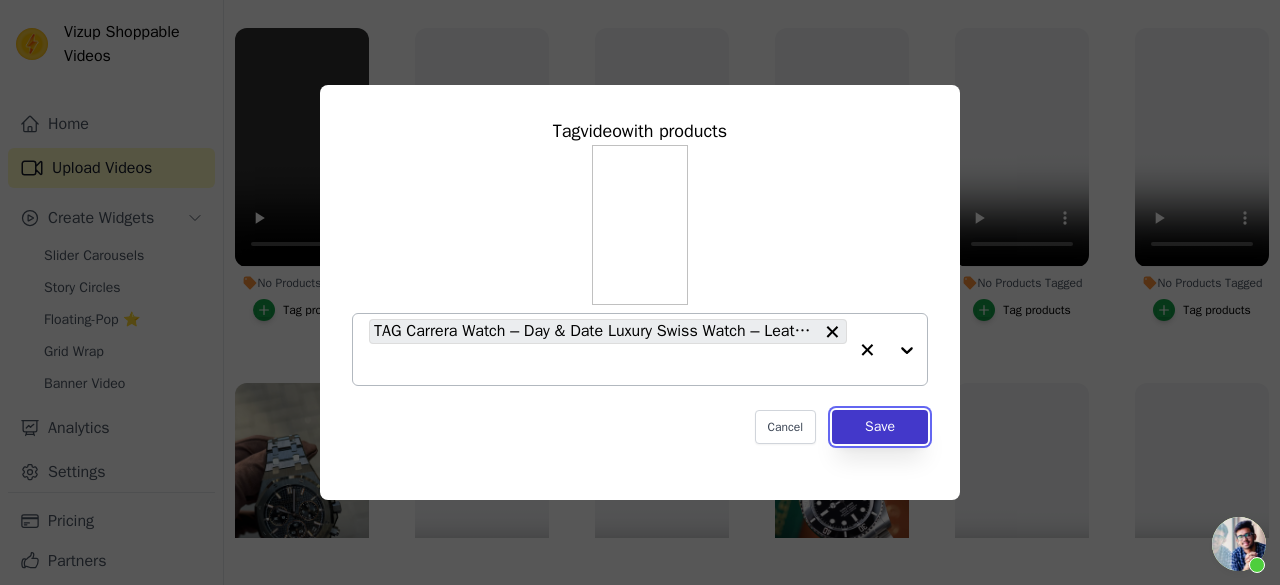 click on "Save" at bounding box center [880, 427] 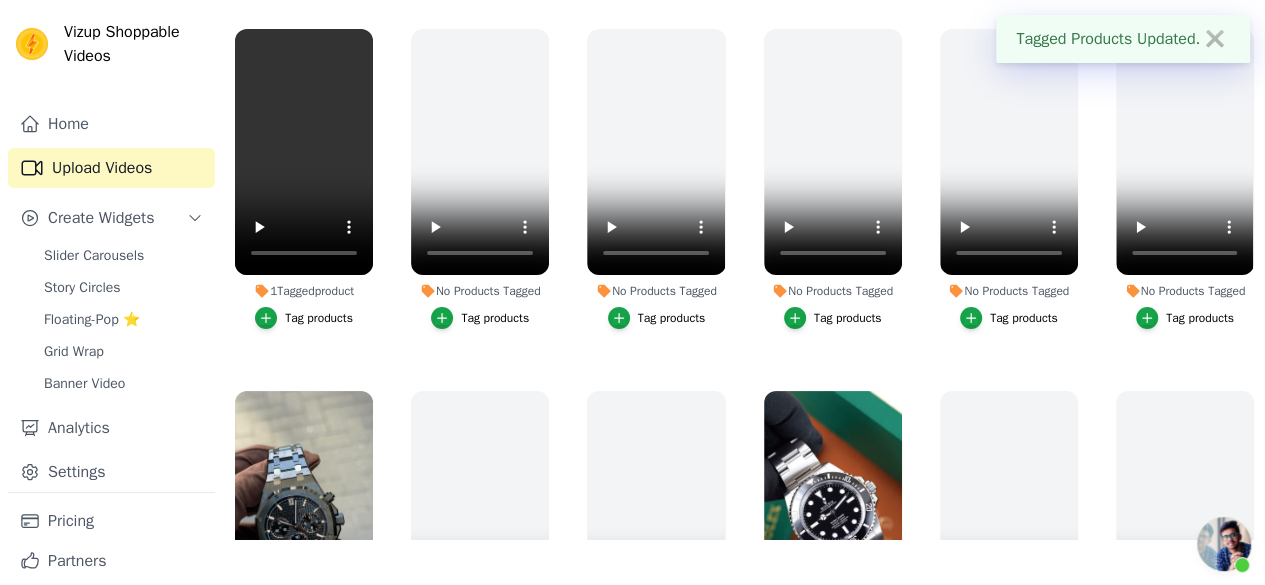 scroll, scrollTop: 0, scrollLeft: 0, axis: both 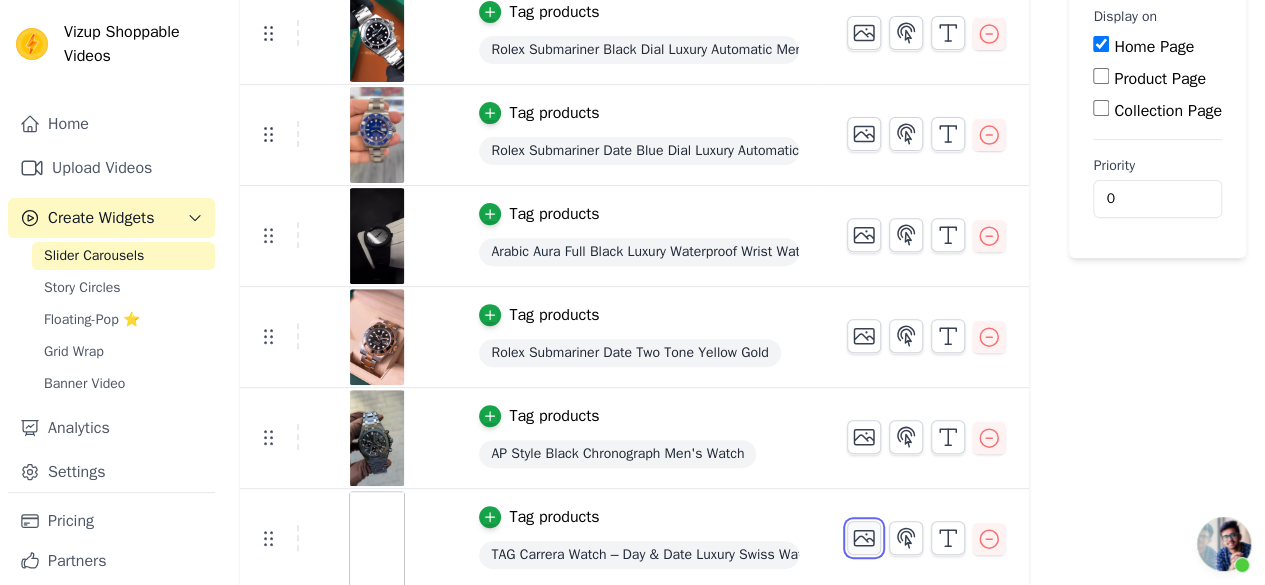 click at bounding box center (864, 538) 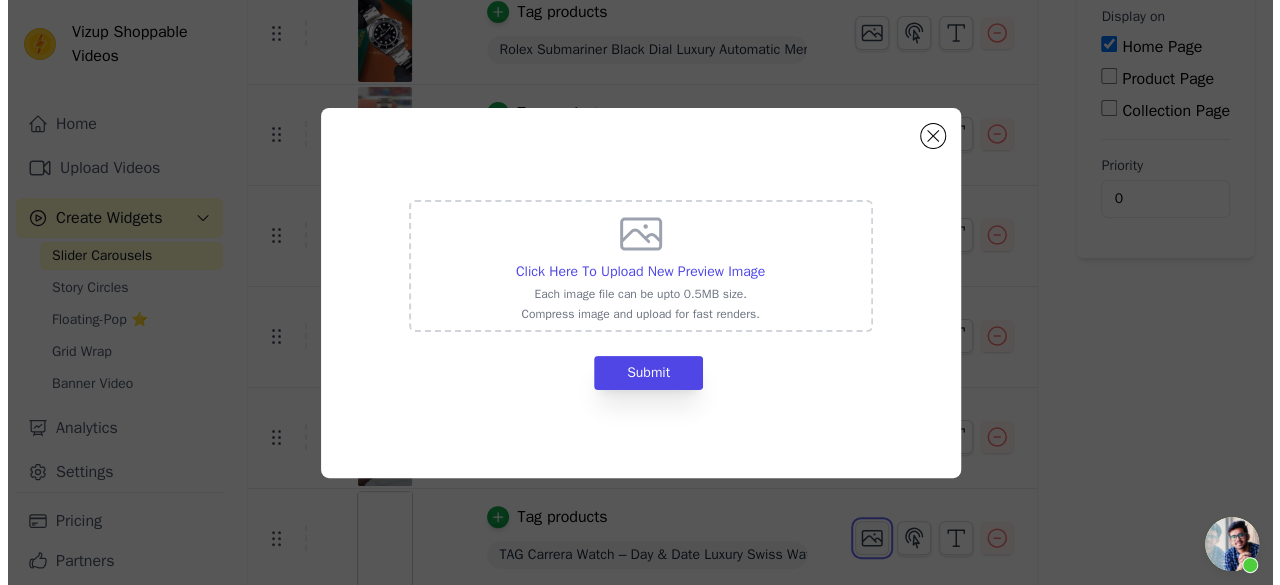 scroll, scrollTop: 0, scrollLeft: 0, axis: both 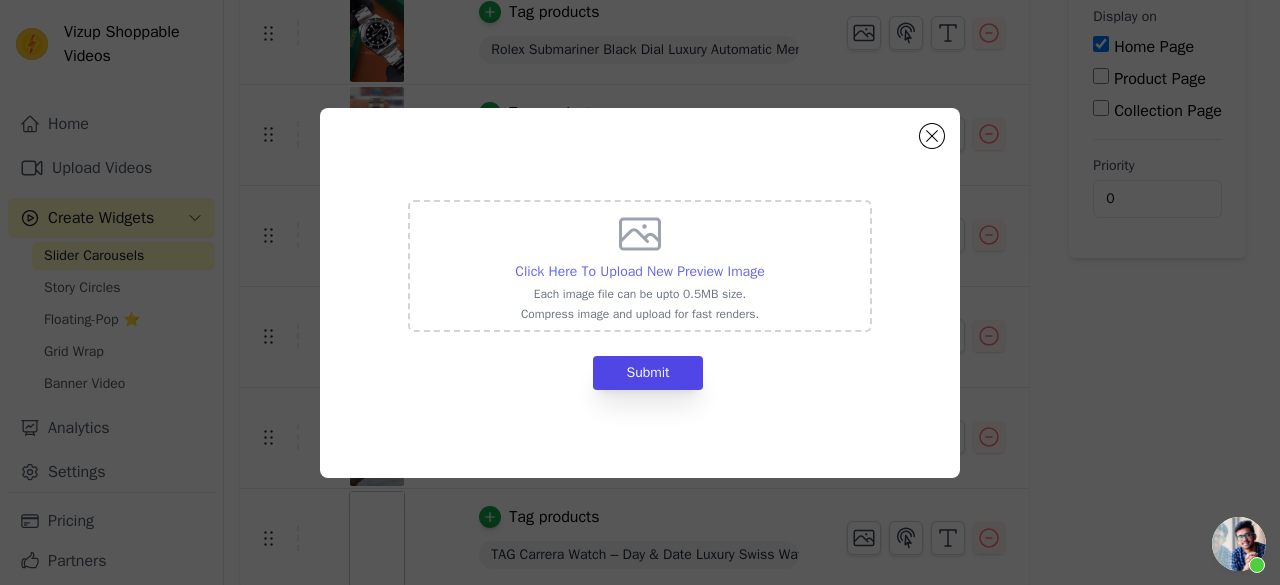 click on "Click Here To Upload New Preview Image" at bounding box center (639, 271) 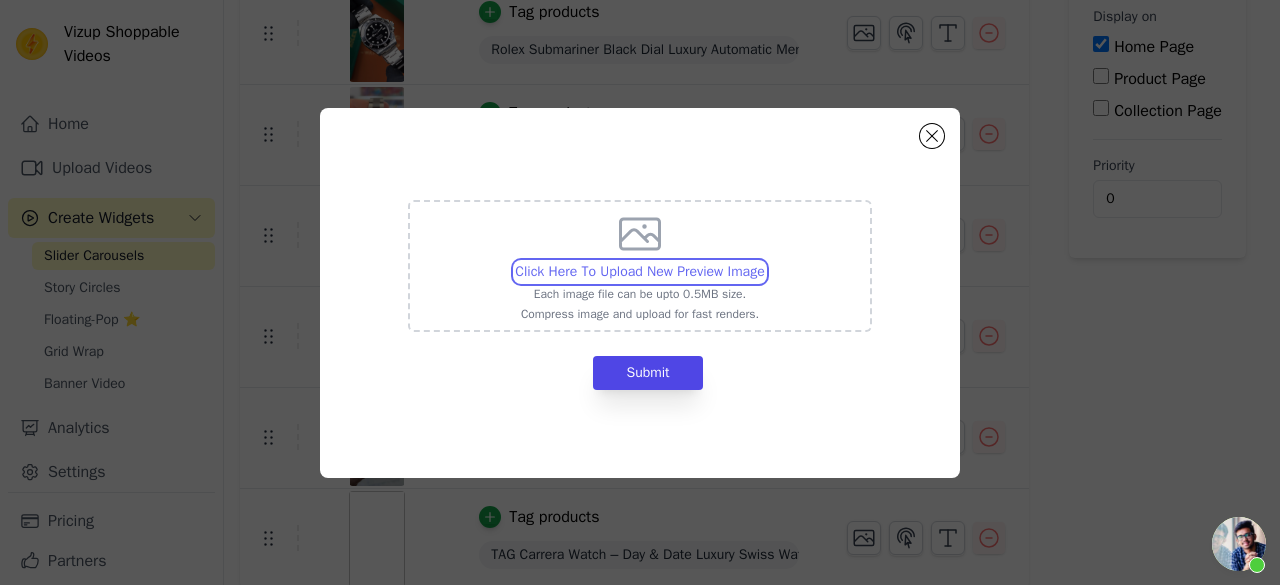 click on "Click Here To Upload New Preview Image     Each image file can be upto 0.5MB size.   Compress image and upload for fast renders." at bounding box center [764, 261] 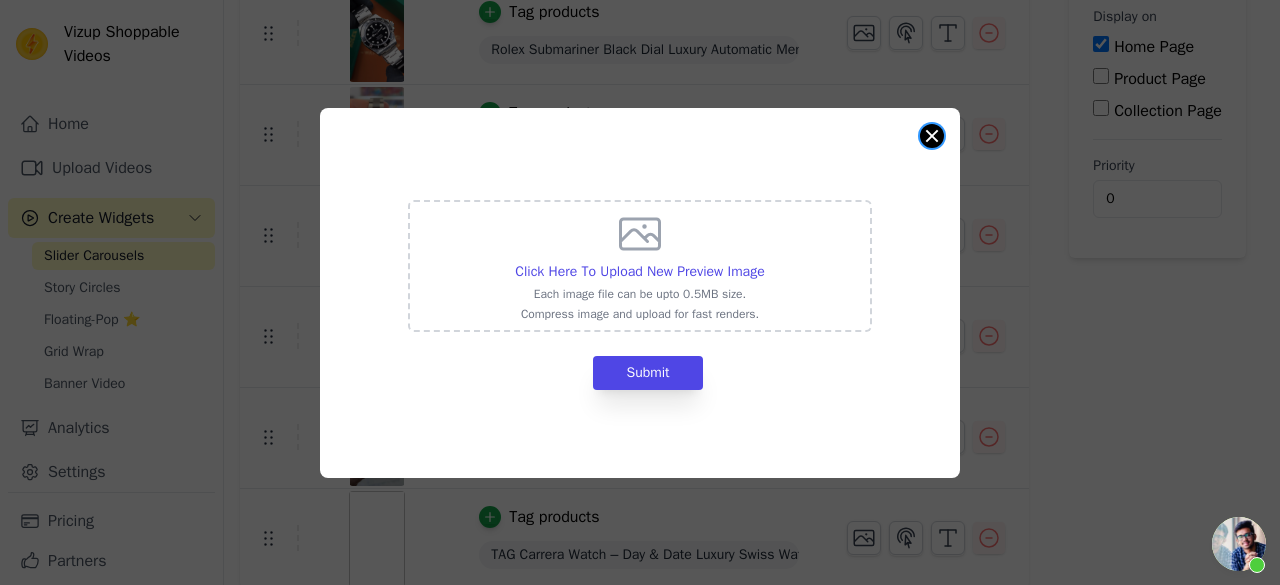 click at bounding box center (932, 136) 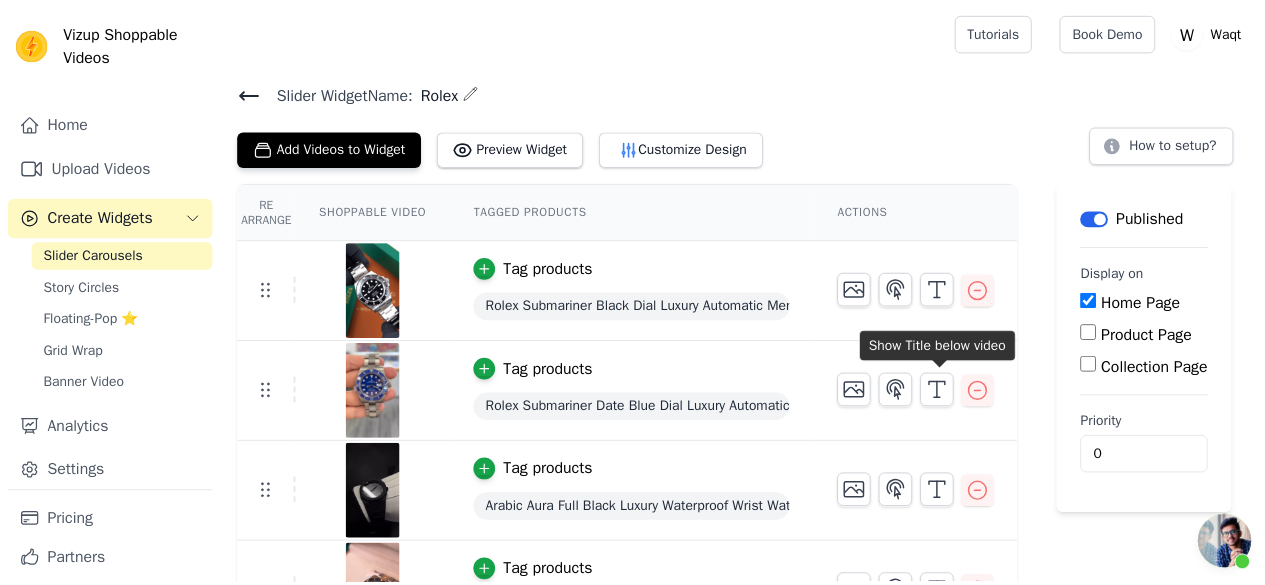 scroll, scrollTop: 257, scrollLeft: 0, axis: vertical 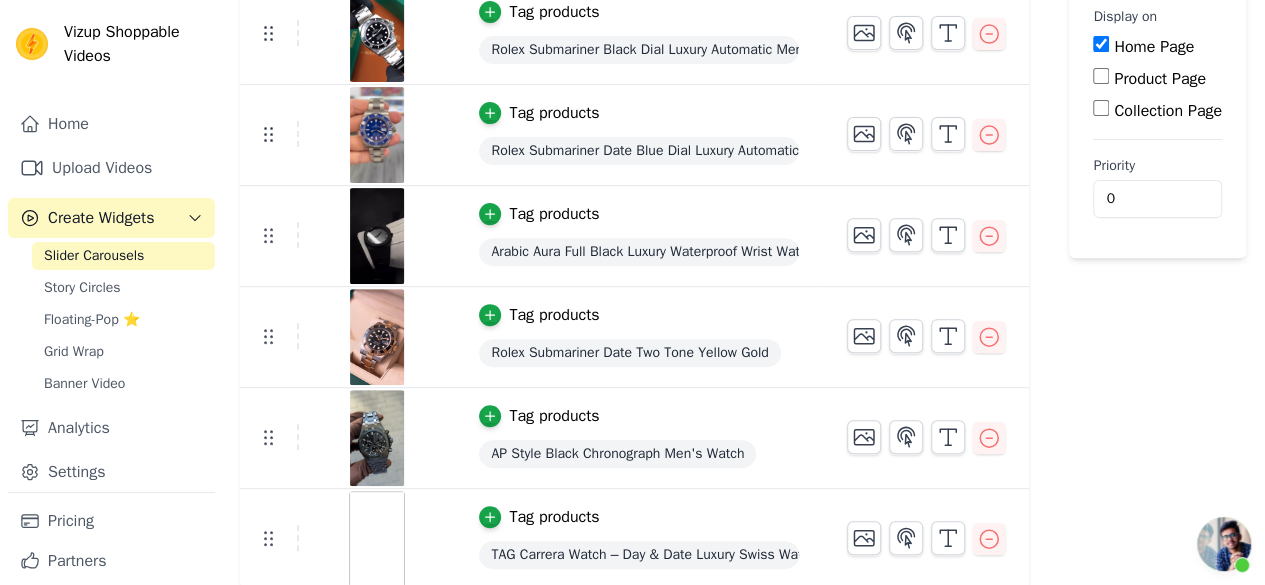 click at bounding box center (377, 539) 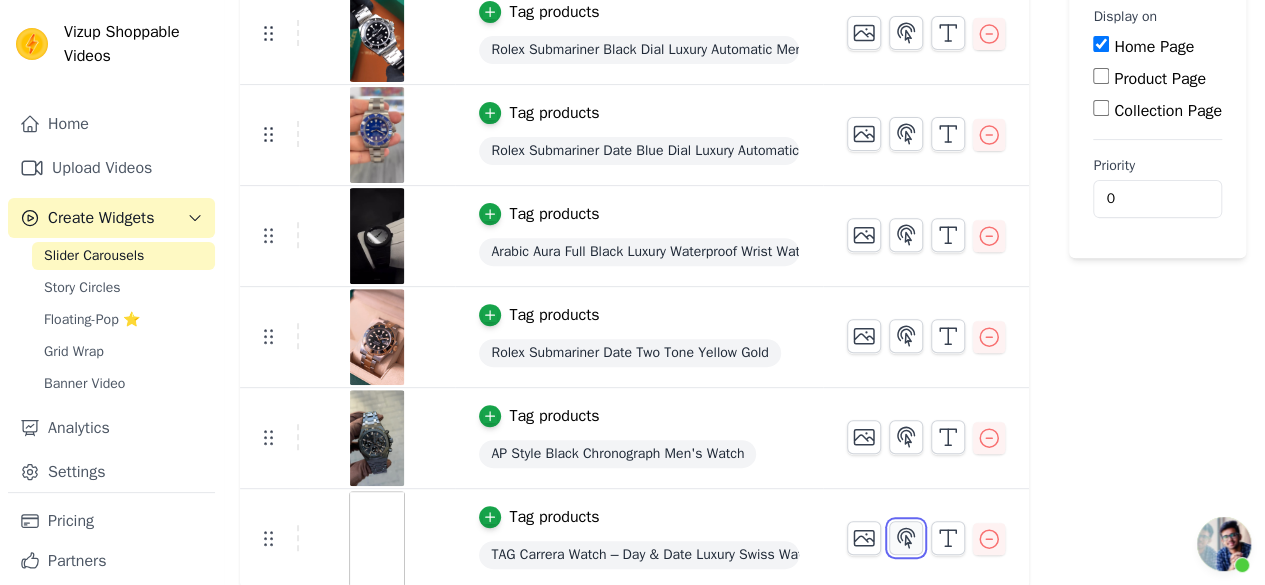 click 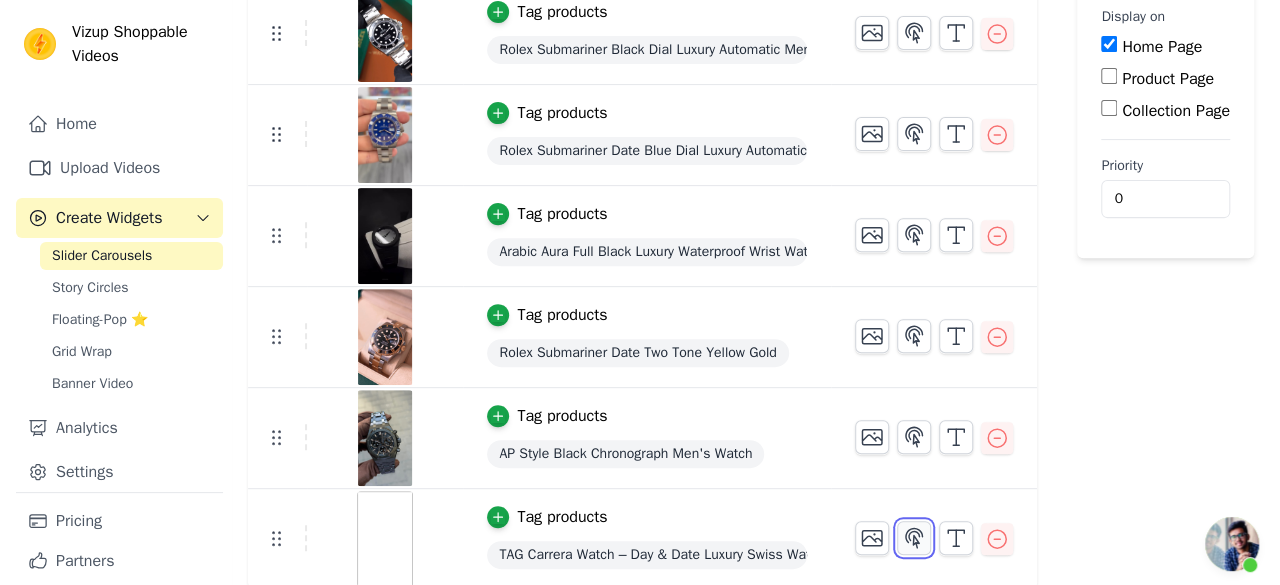scroll, scrollTop: 0, scrollLeft: 0, axis: both 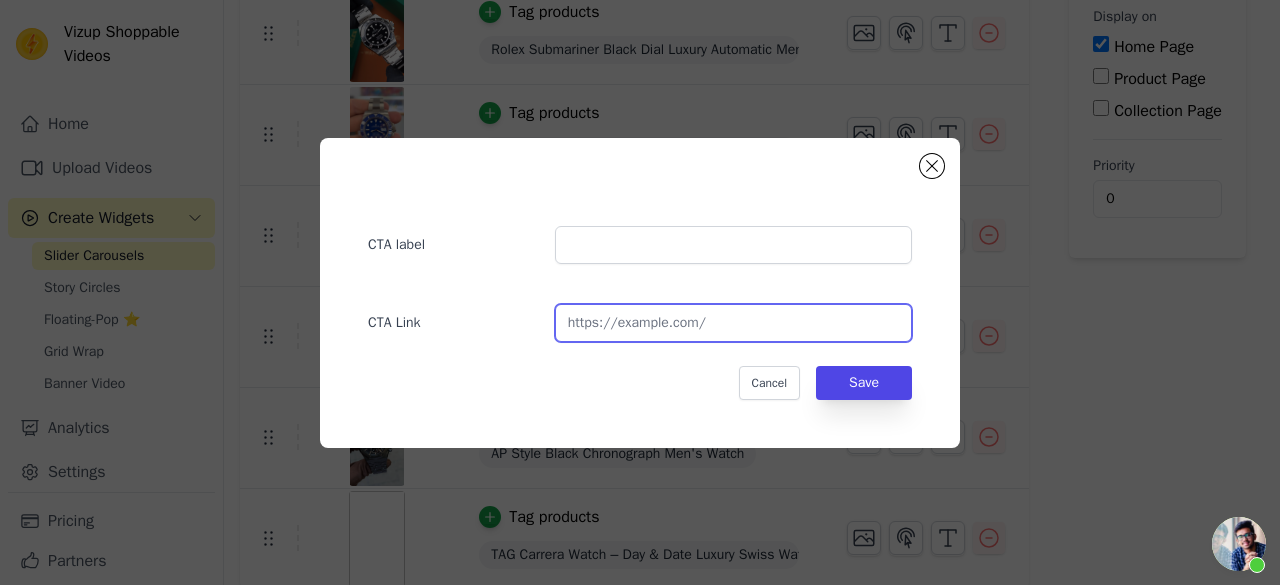 click at bounding box center (733, 323) 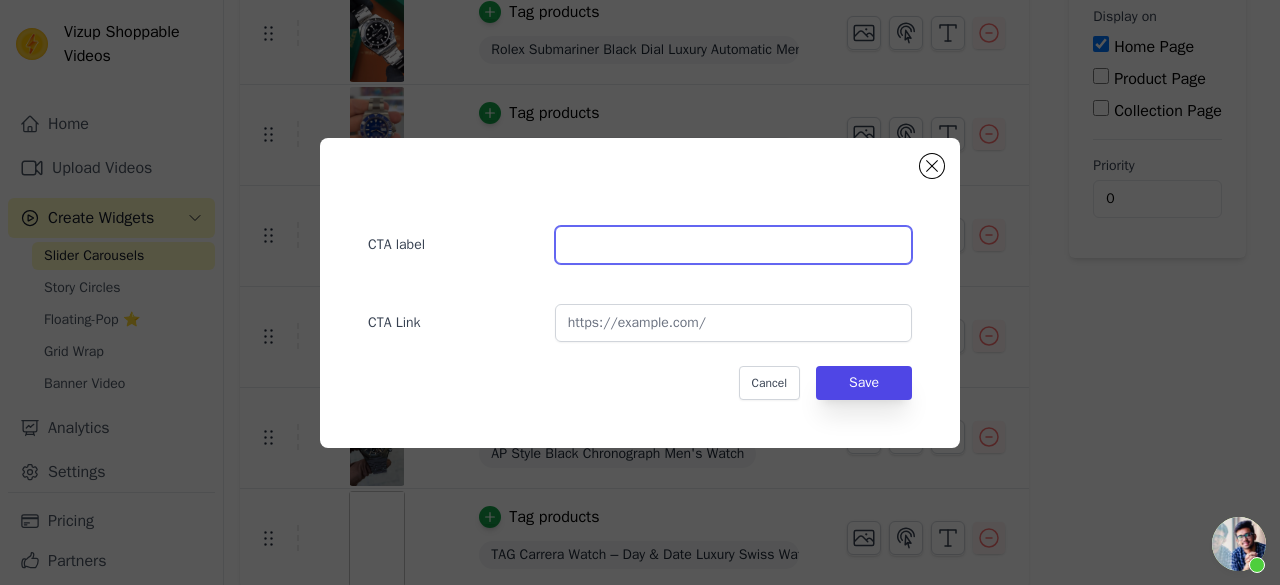 click at bounding box center [733, 245] 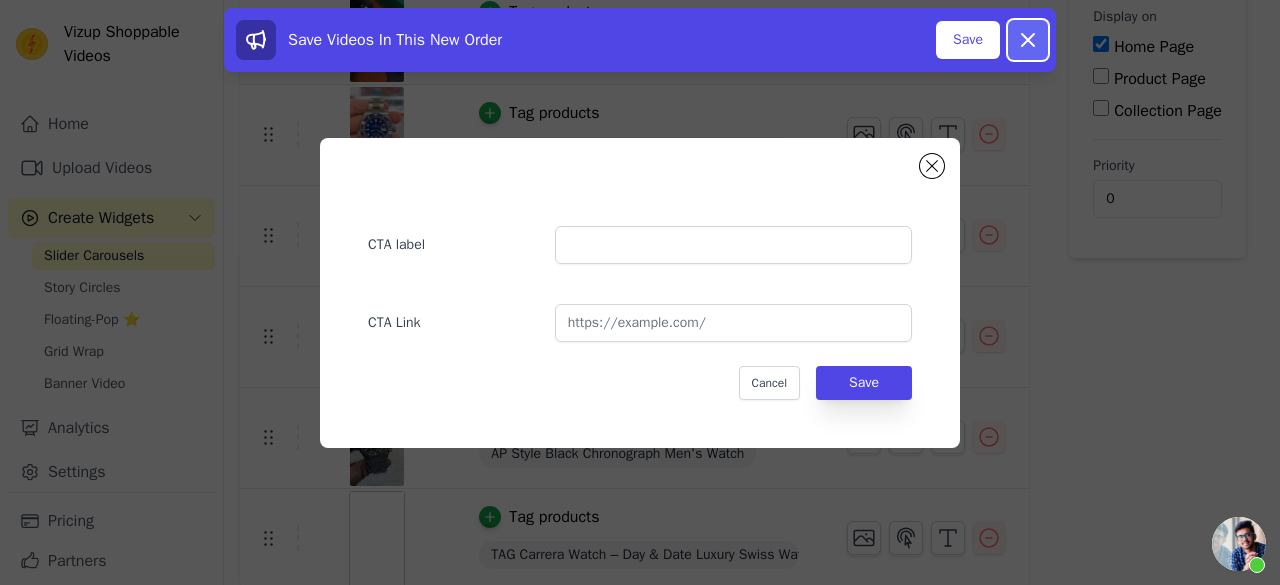 click 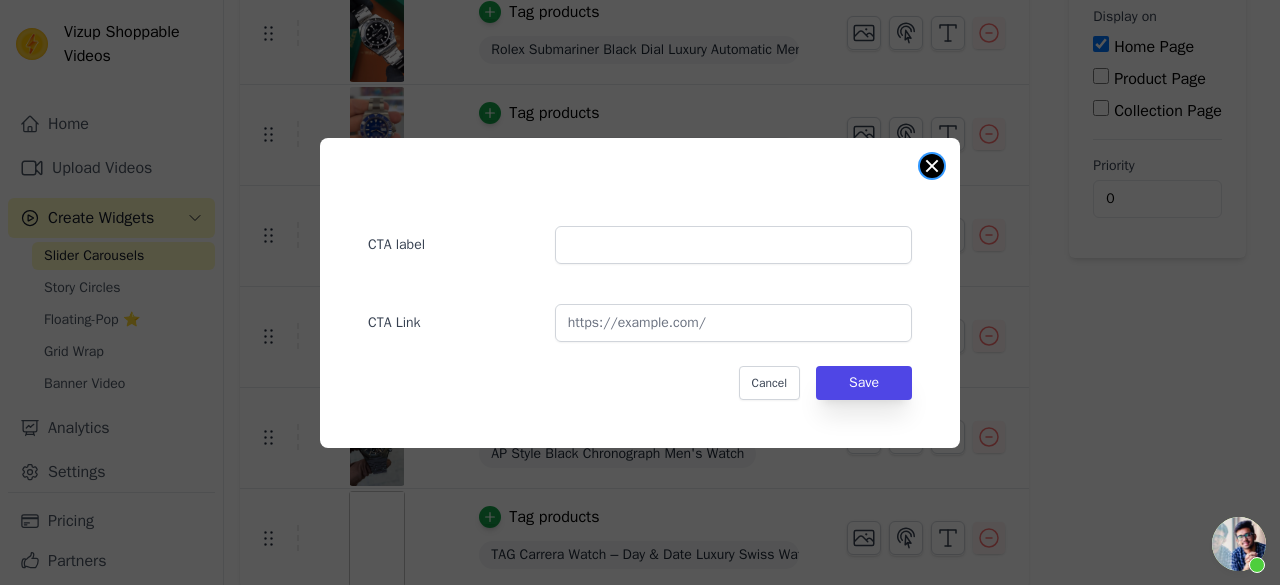 click at bounding box center (932, 166) 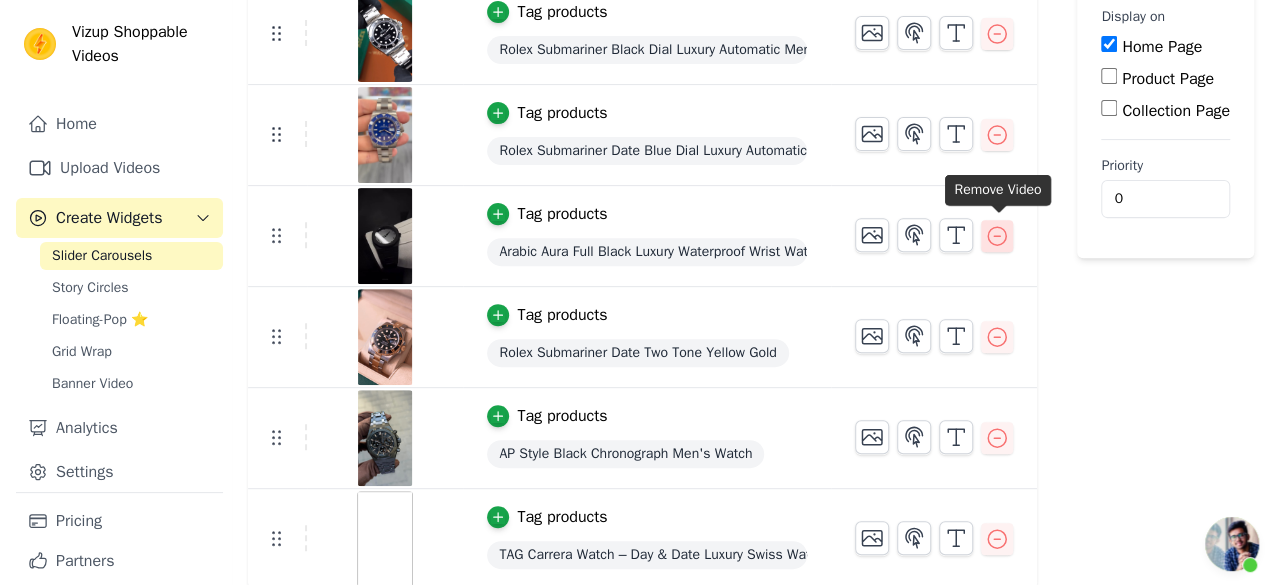 scroll, scrollTop: 0, scrollLeft: 0, axis: both 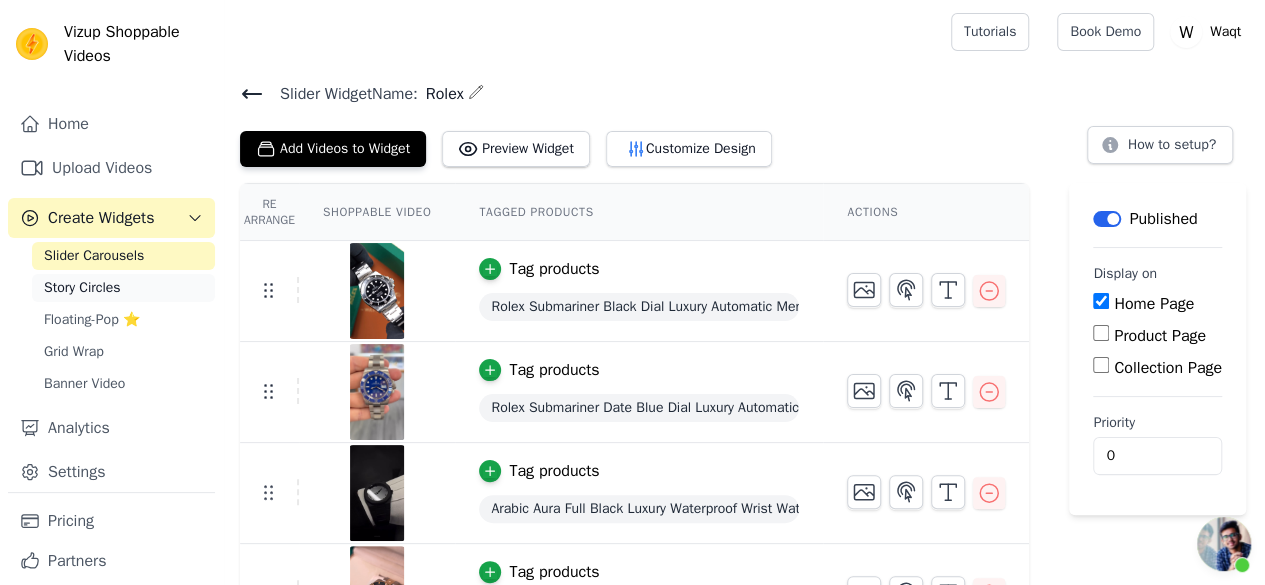 click on "Story Circles" at bounding box center (82, 288) 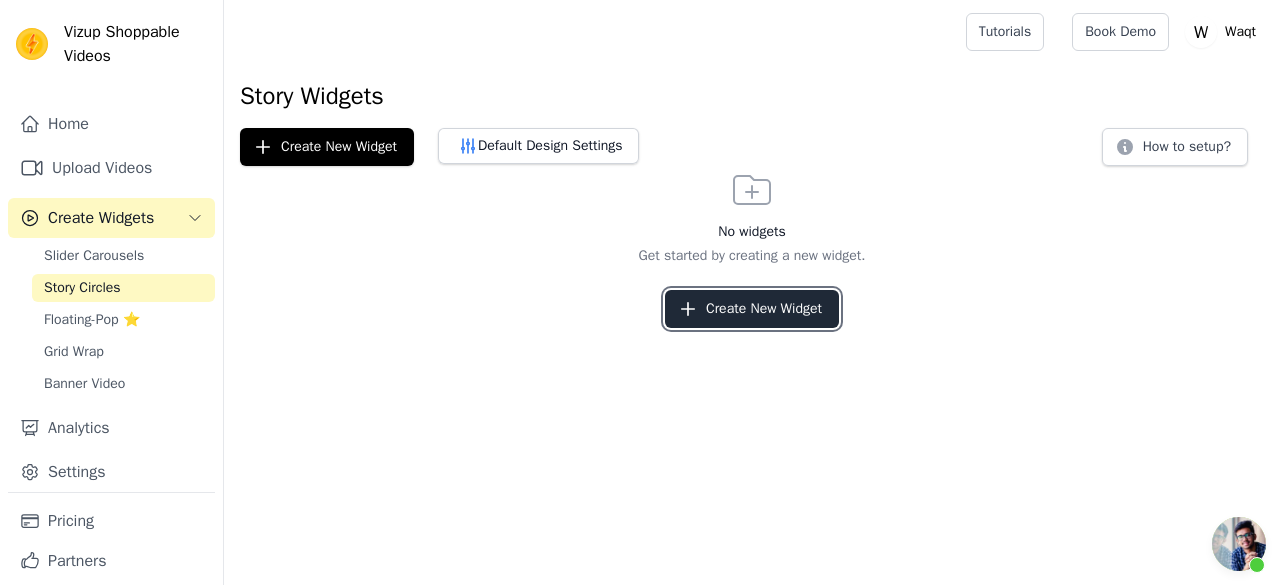 click on "Create New Widget" at bounding box center [752, 309] 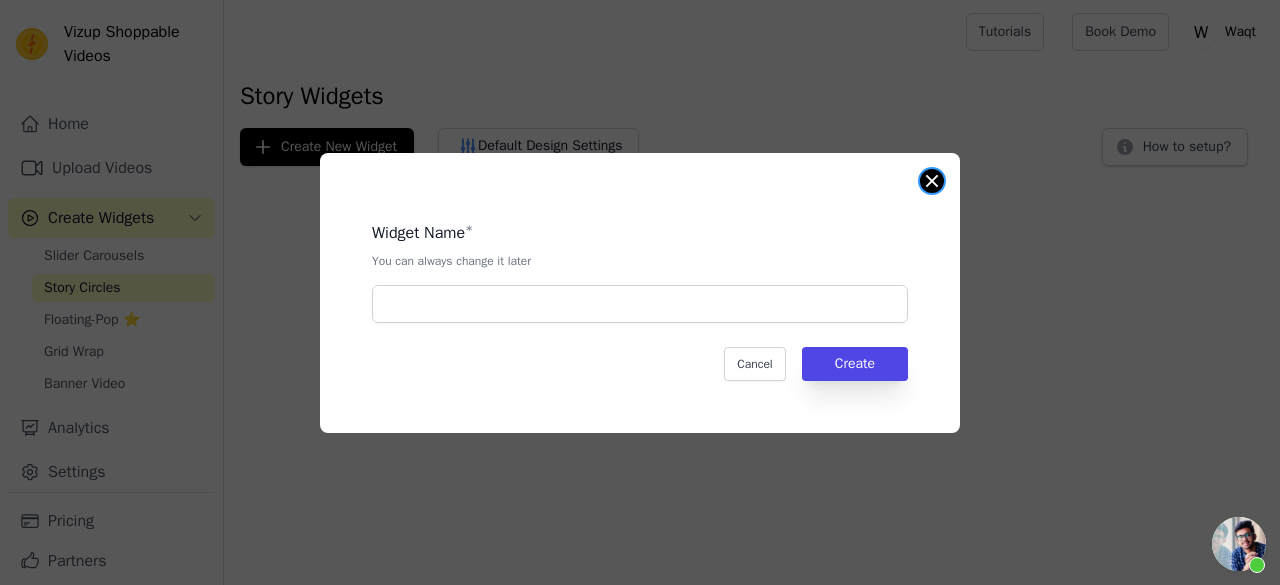 click at bounding box center [932, 181] 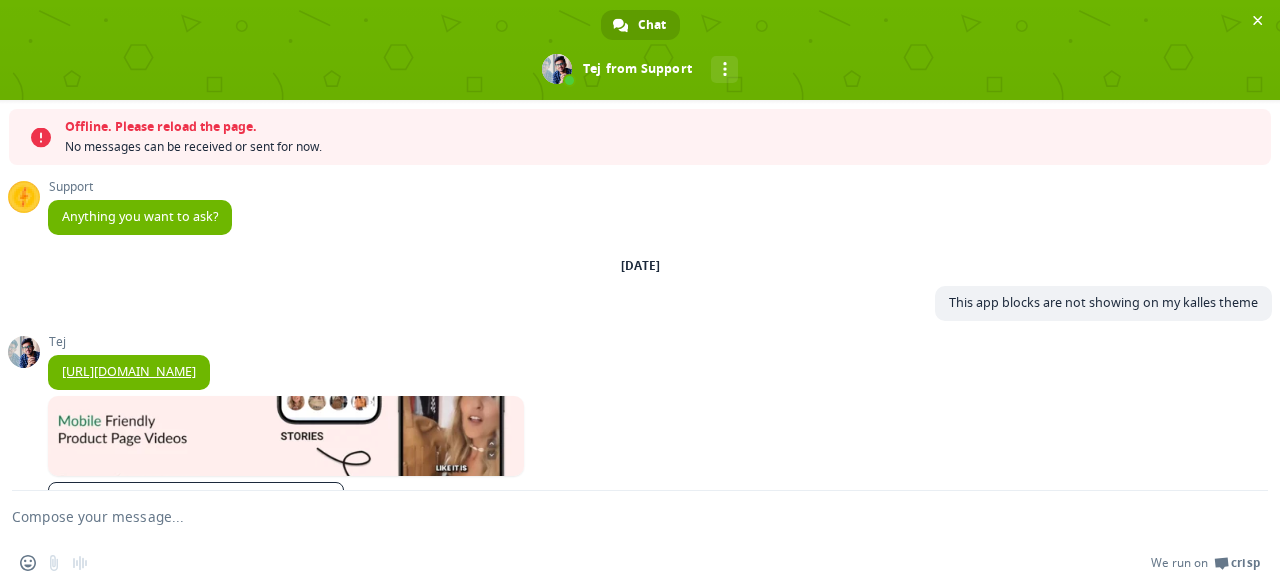 scroll, scrollTop: 0, scrollLeft: 0, axis: both 